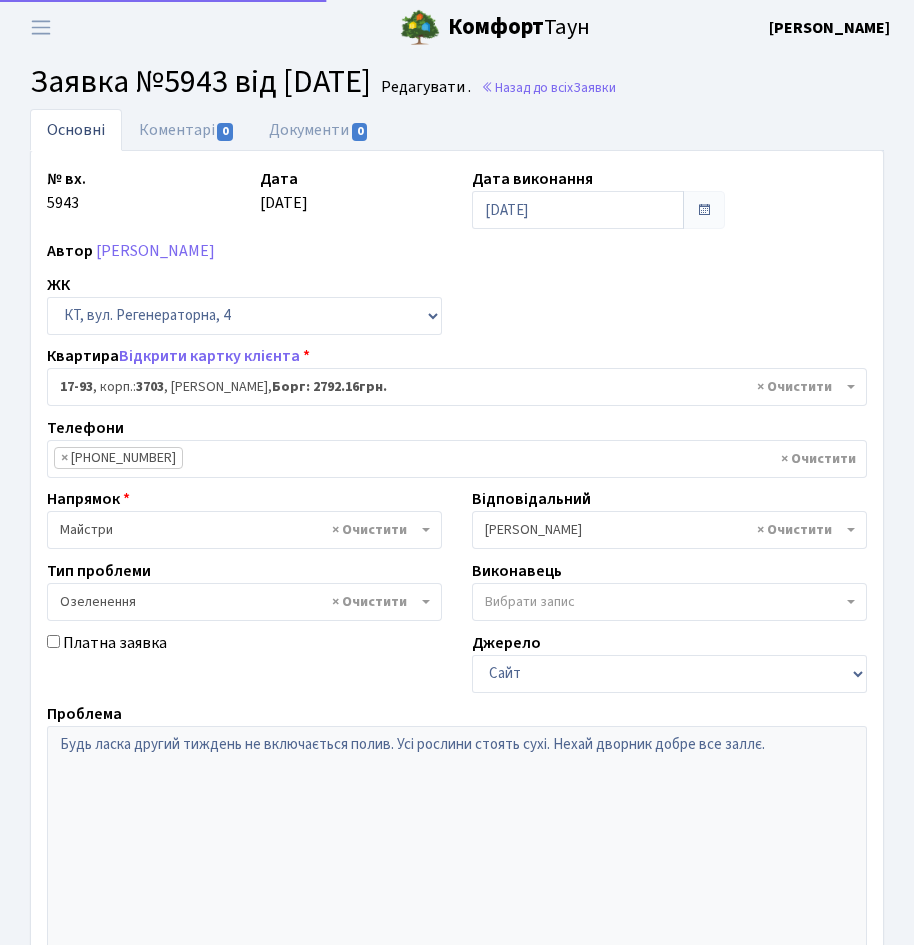 select on "9047" 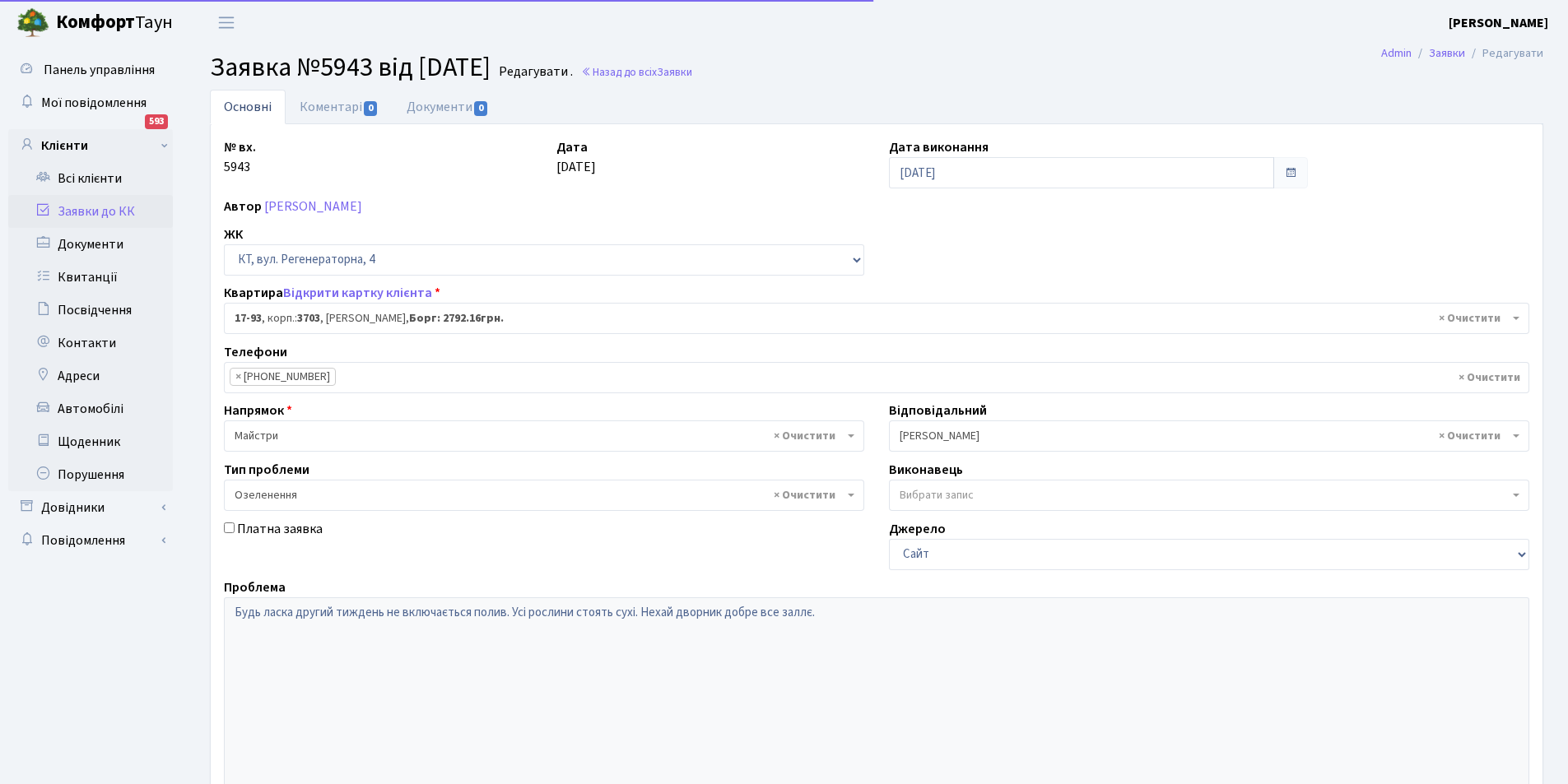 scroll, scrollTop: 0, scrollLeft: 0, axis: both 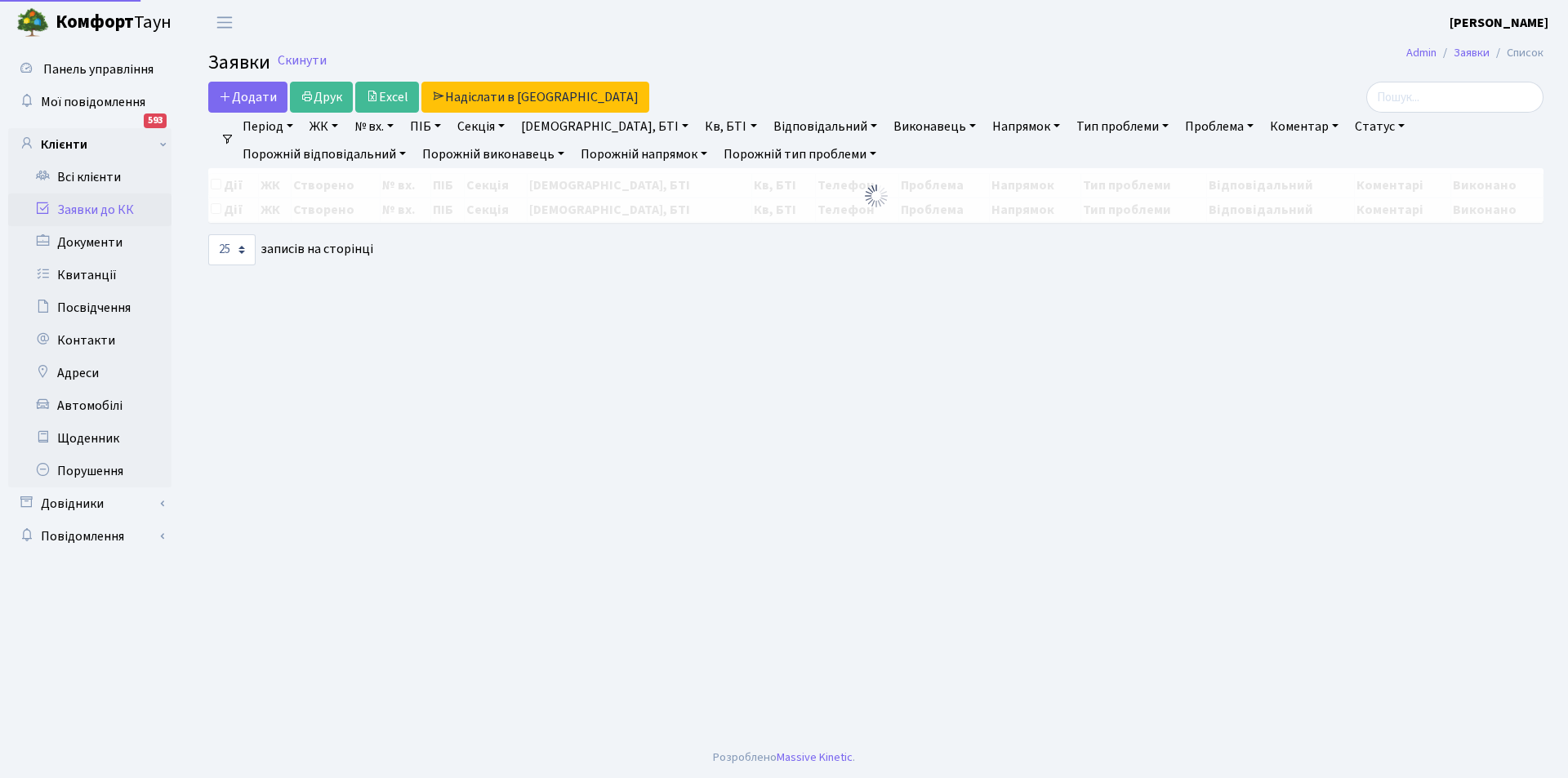 select on "25" 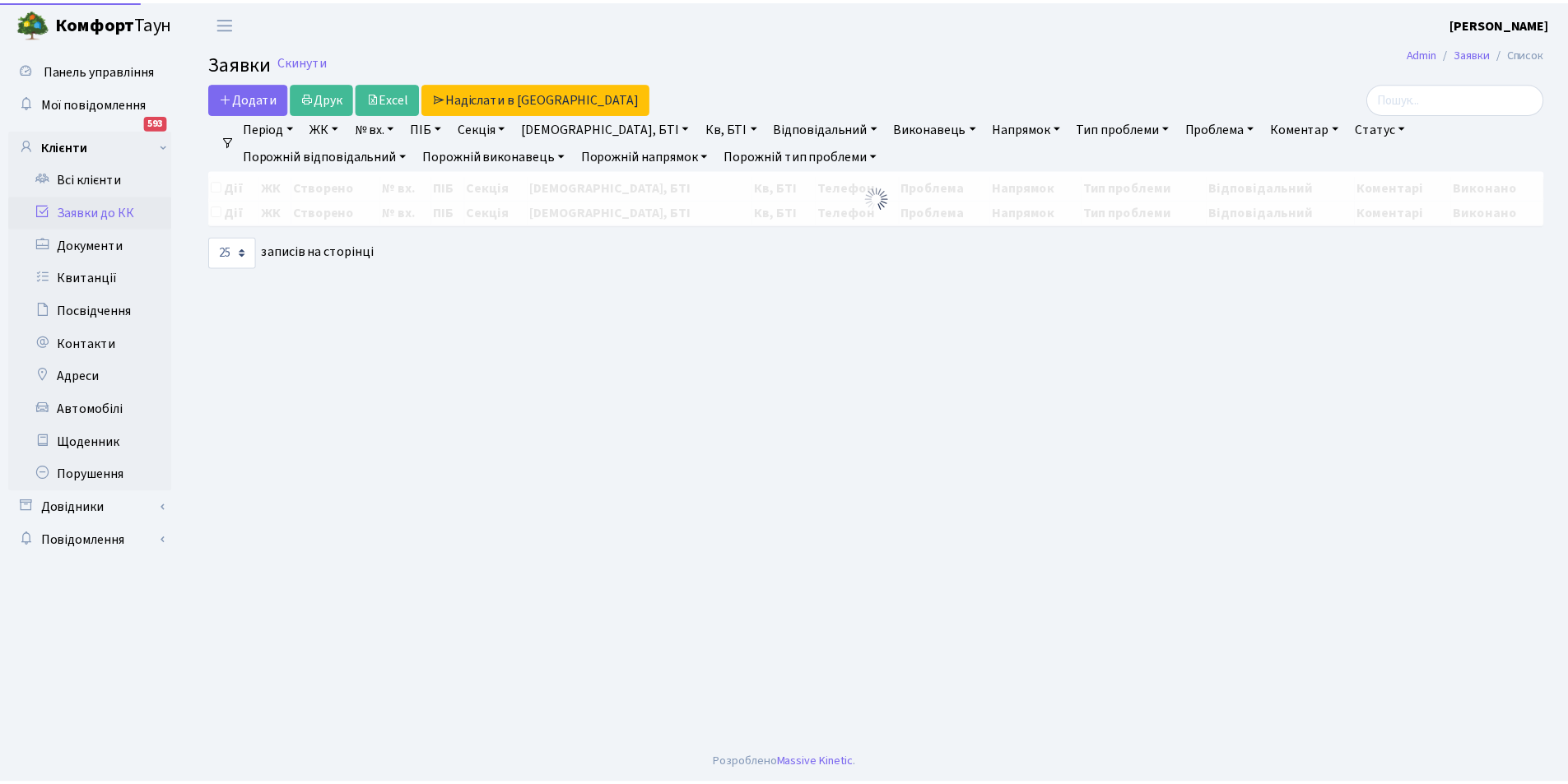 scroll, scrollTop: 0, scrollLeft: 0, axis: both 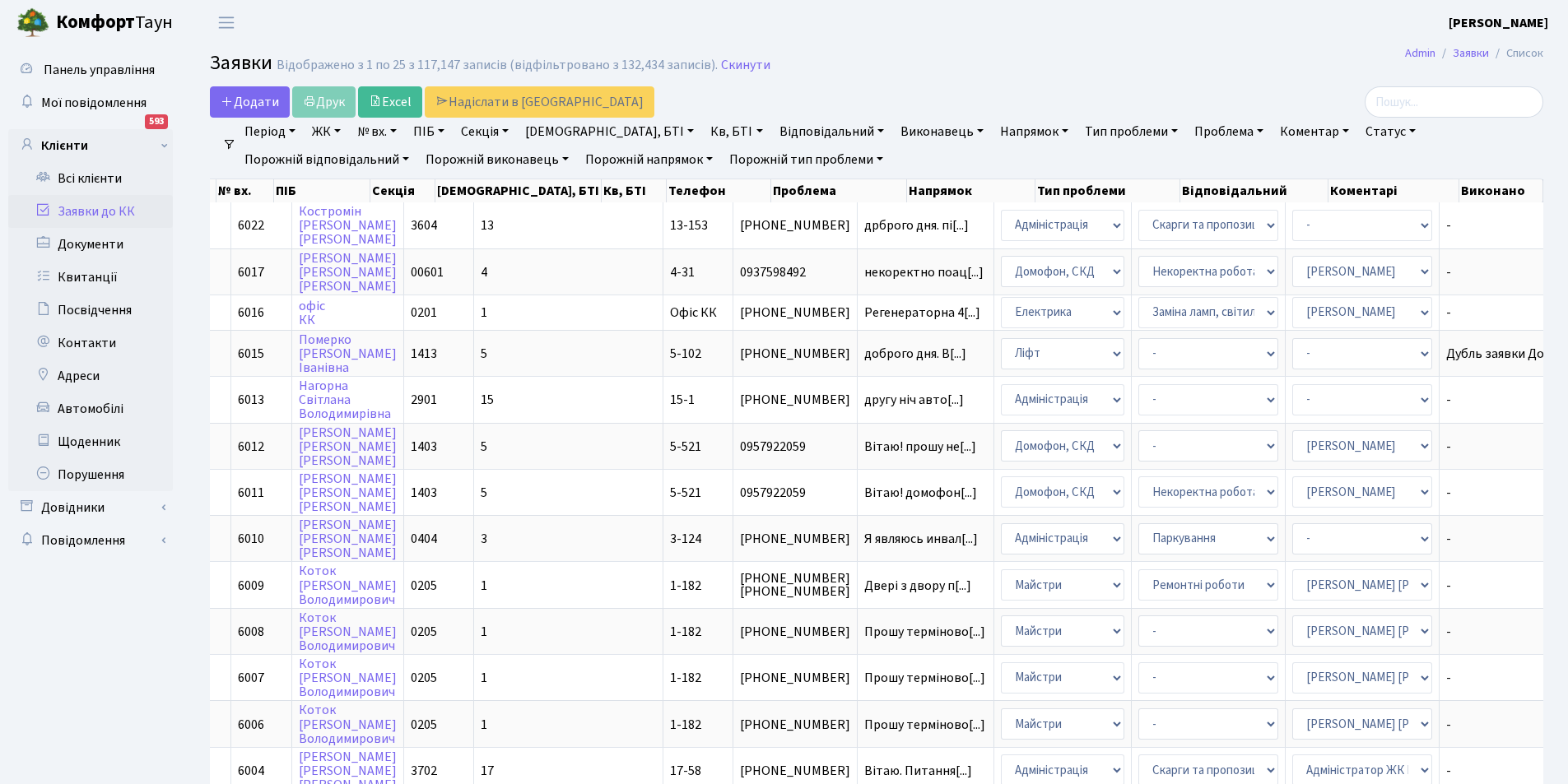 click on "Відповідальний" at bounding box center (831, 132) 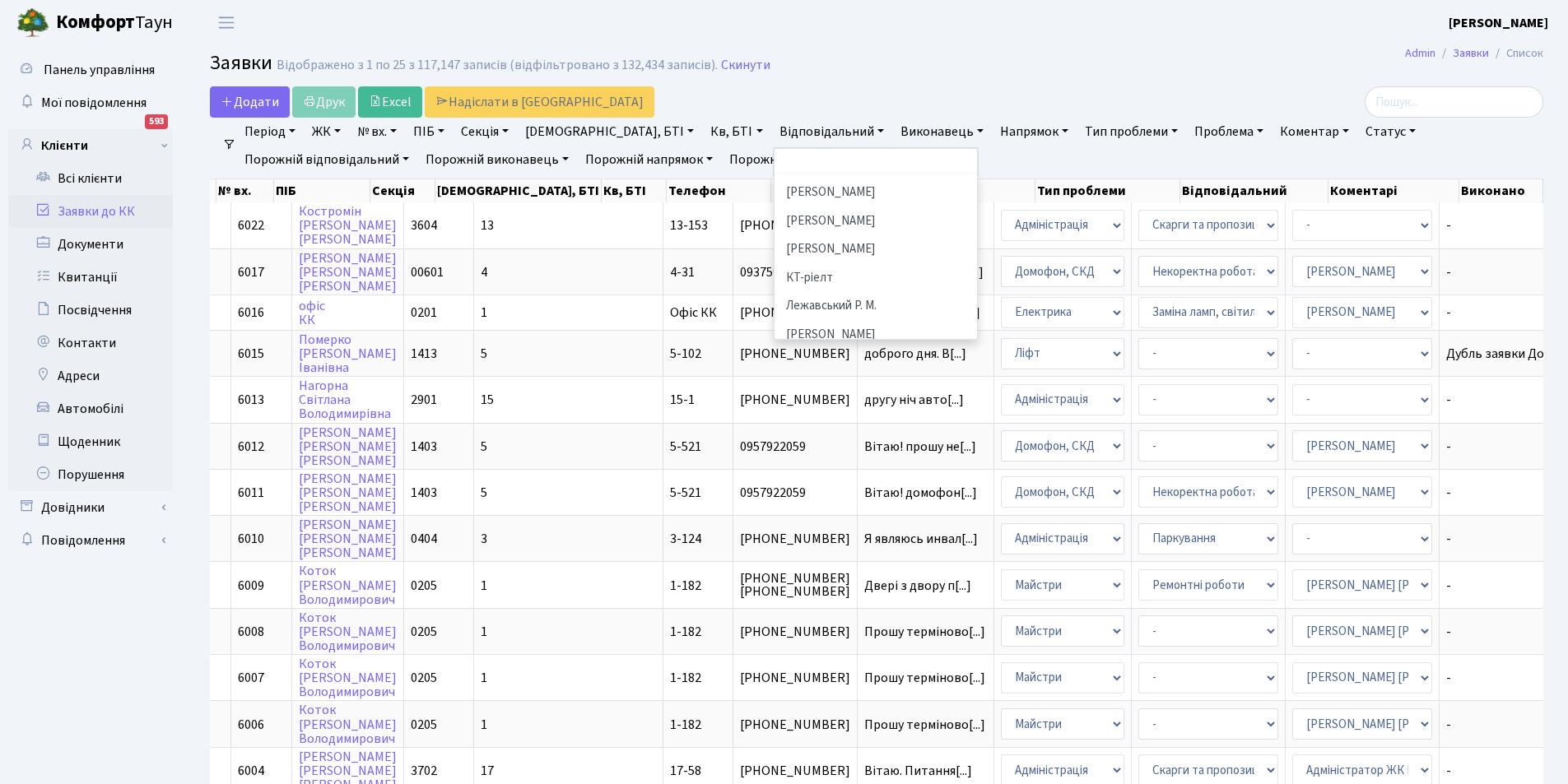 scroll, scrollTop: 442, scrollLeft: 0, axis: vertical 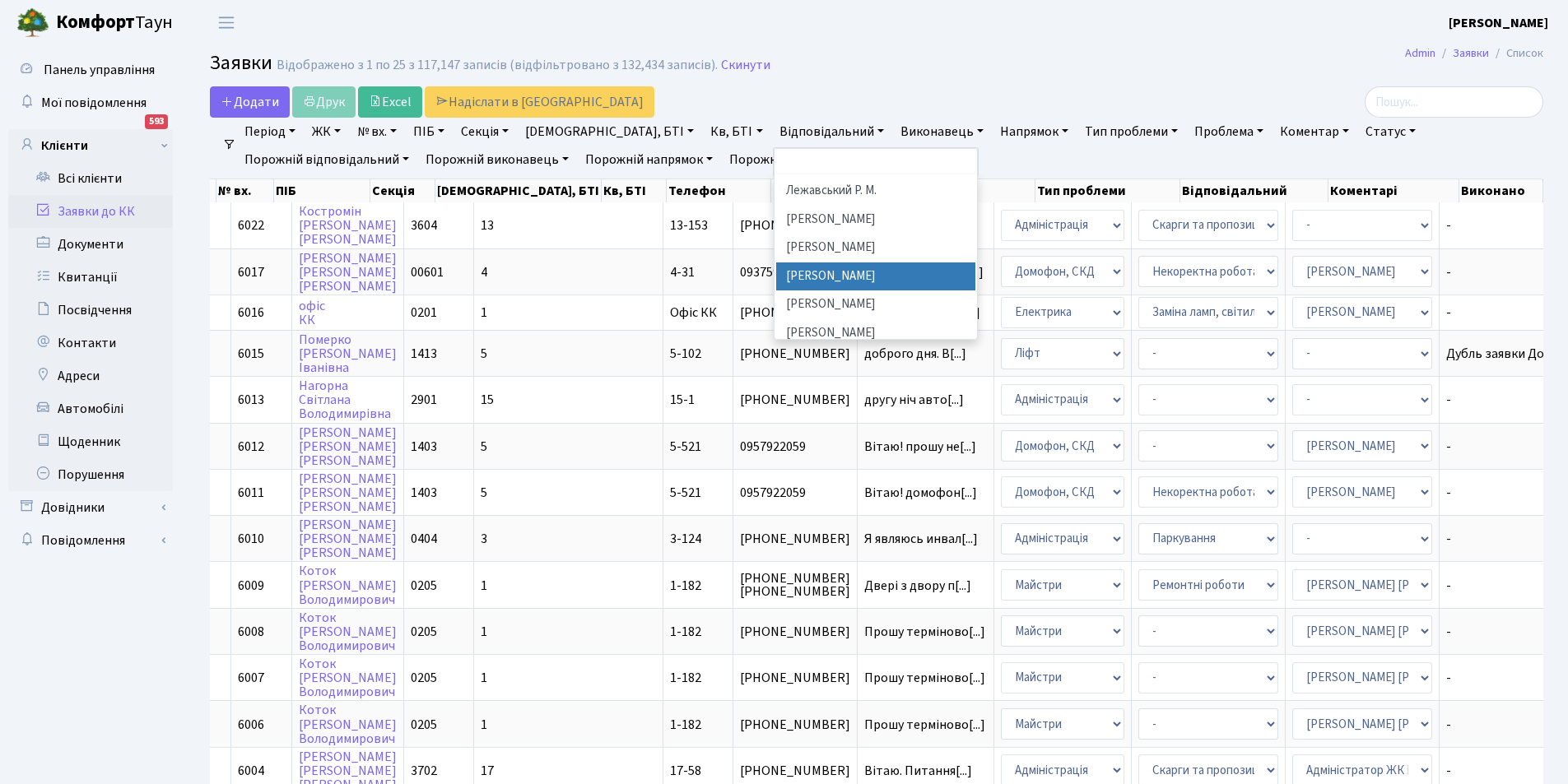 click on "[PERSON_NAME]" at bounding box center (876, 276) 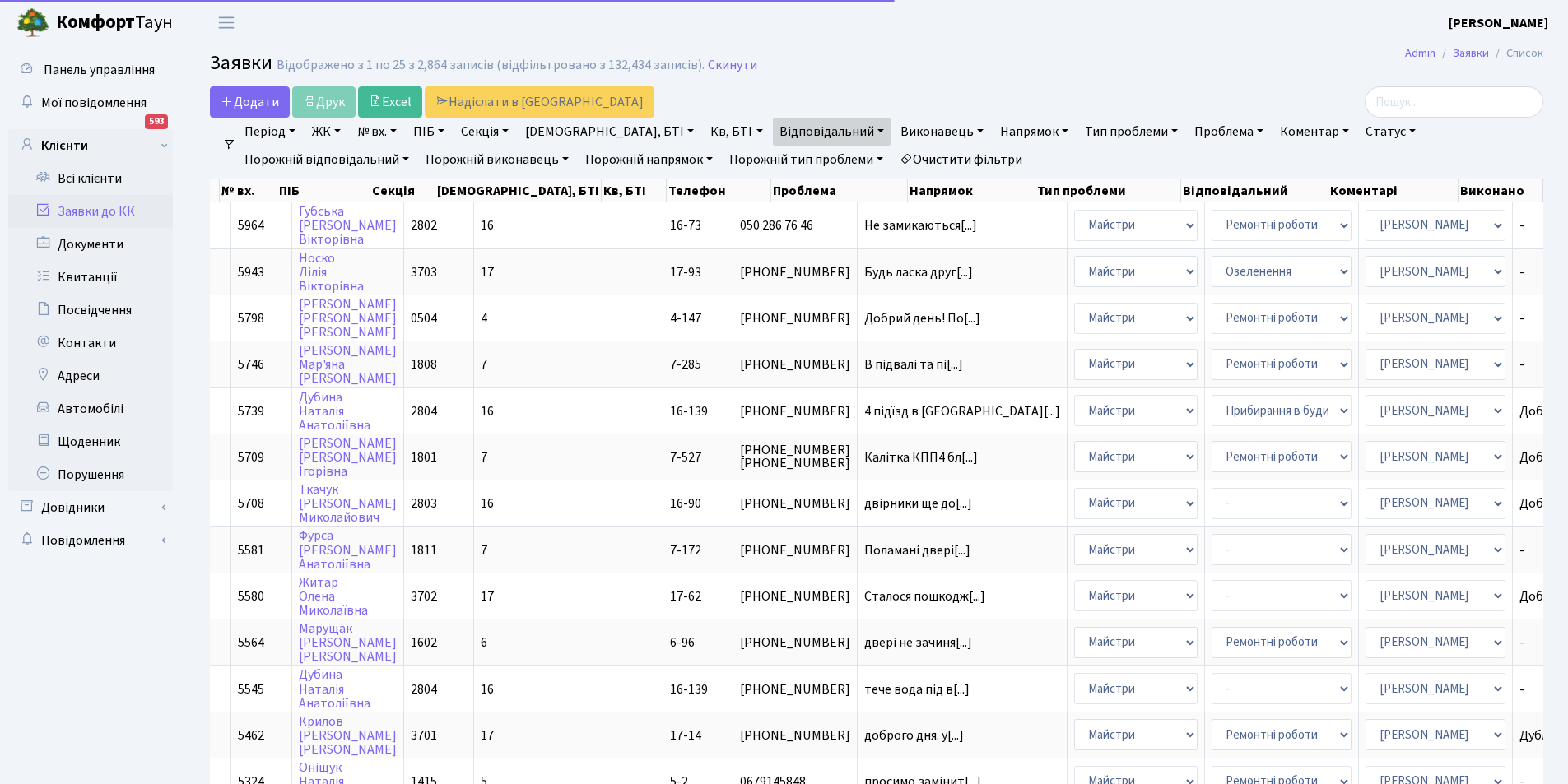scroll, scrollTop: 0, scrollLeft: 151, axis: horizontal 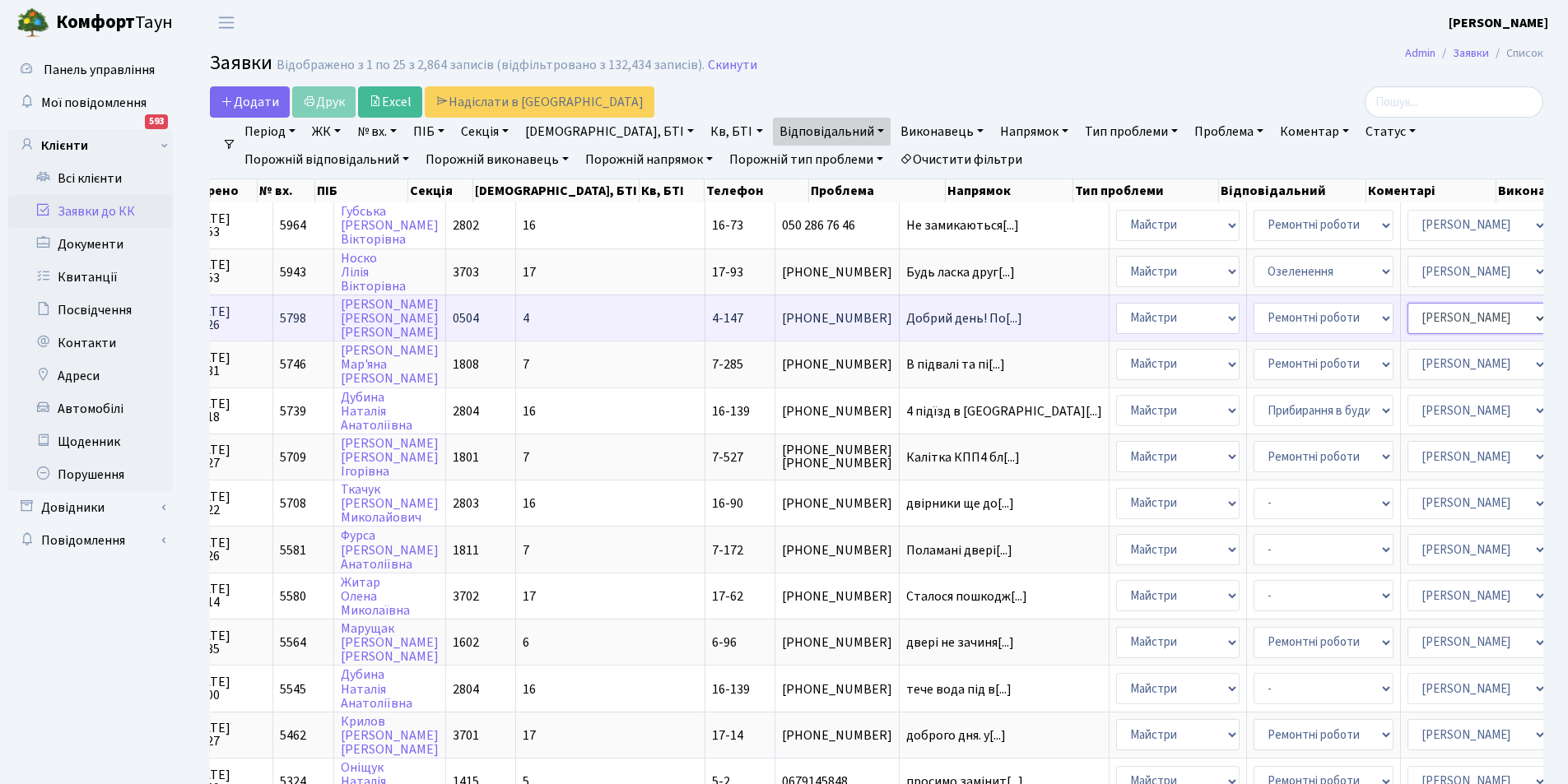 click on "-
Адміністратор ЖК КТ
Вижул В. В.
Гордієнко Н.В.
Дядюшкін Д.Ю.
Кипчук Т. А.
Кладко Т.М.
Клишко І.
Колесніков В.
Коровін О.Д. Корчун А. А." at bounding box center [1477, 318] 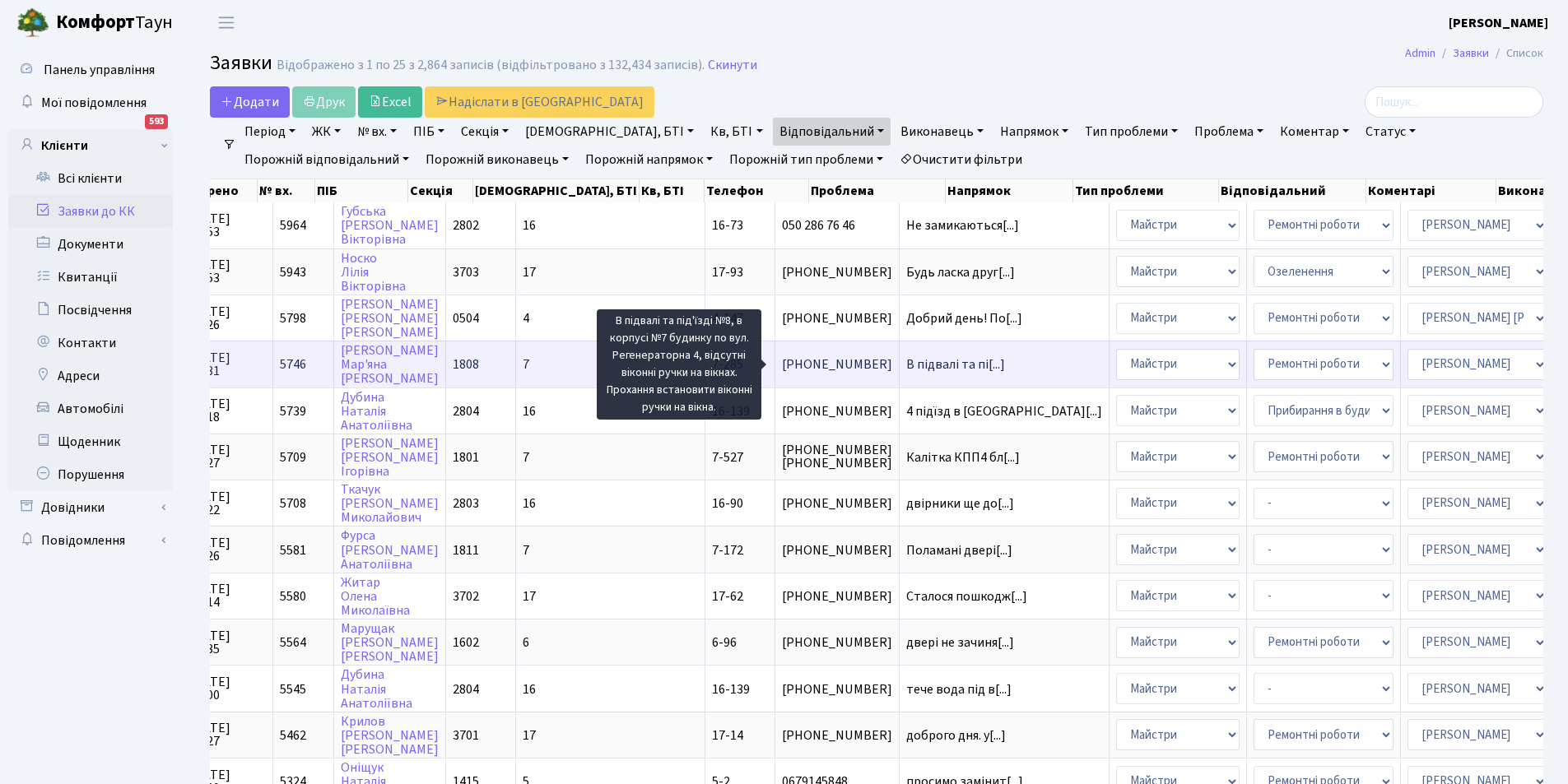 click on "В підвалі та пі[...]" at bounding box center [956, 364] 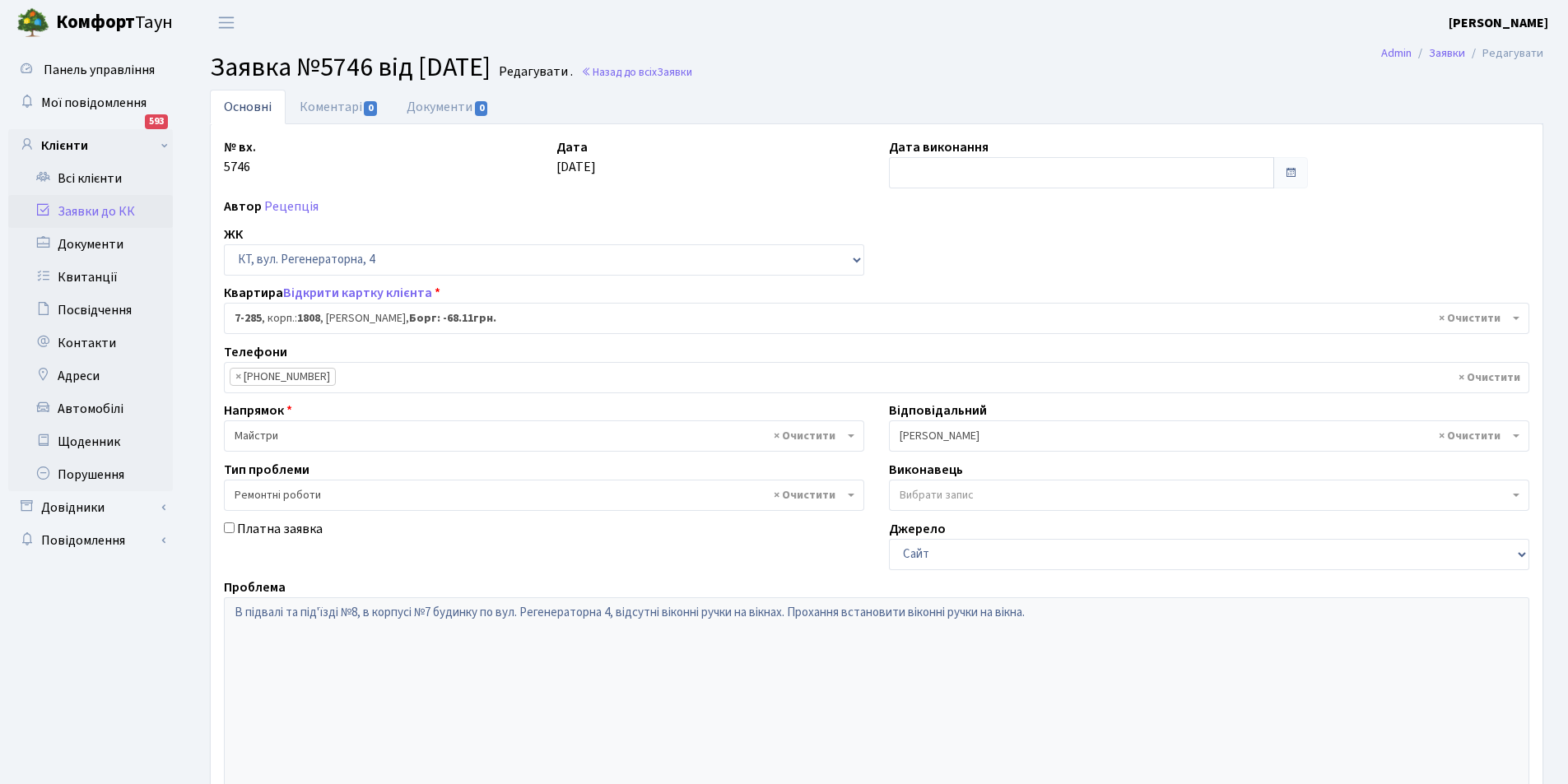 select on "4893" 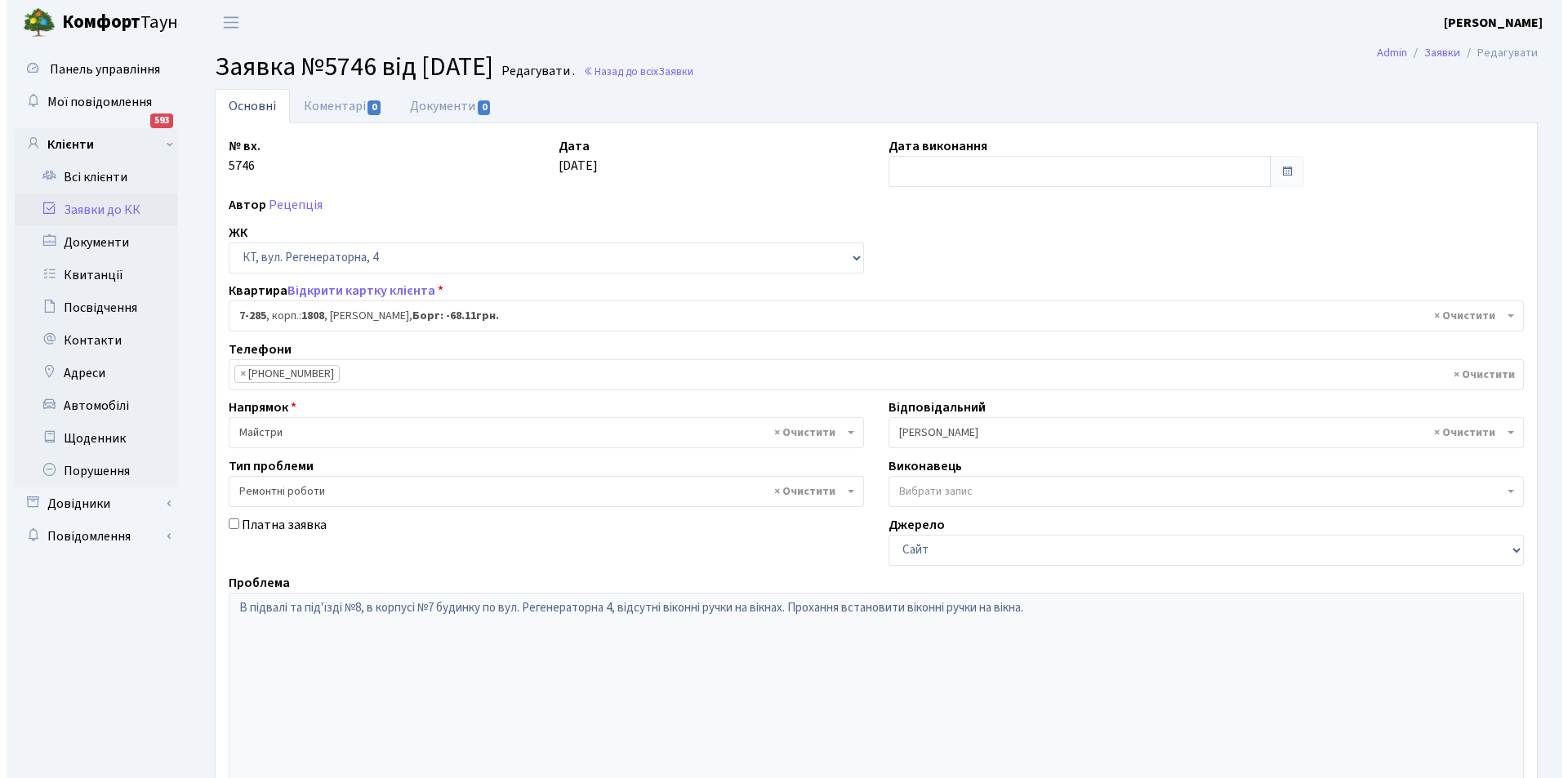scroll, scrollTop: 0, scrollLeft: 0, axis: both 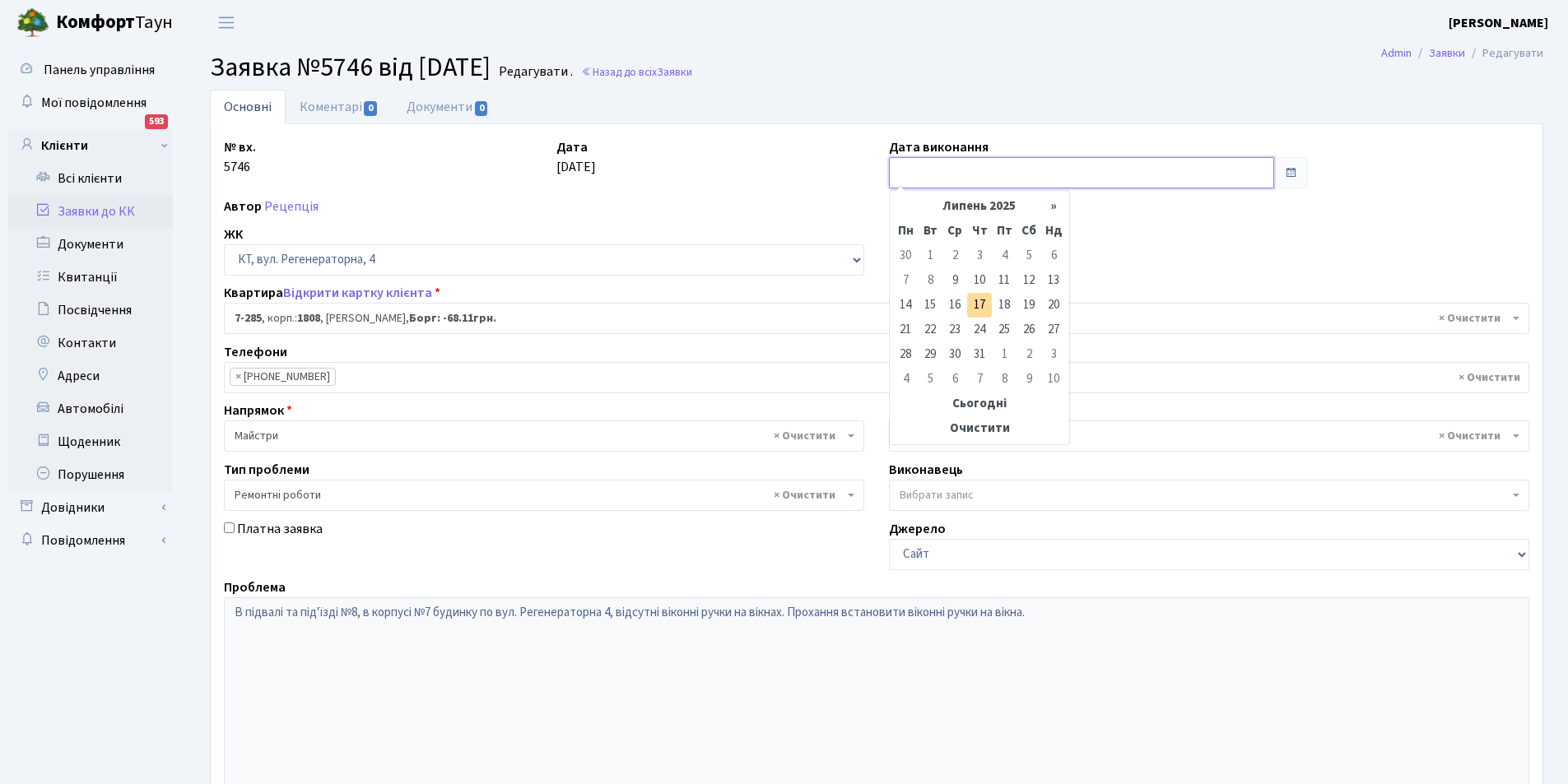 click at bounding box center (1082, 173) 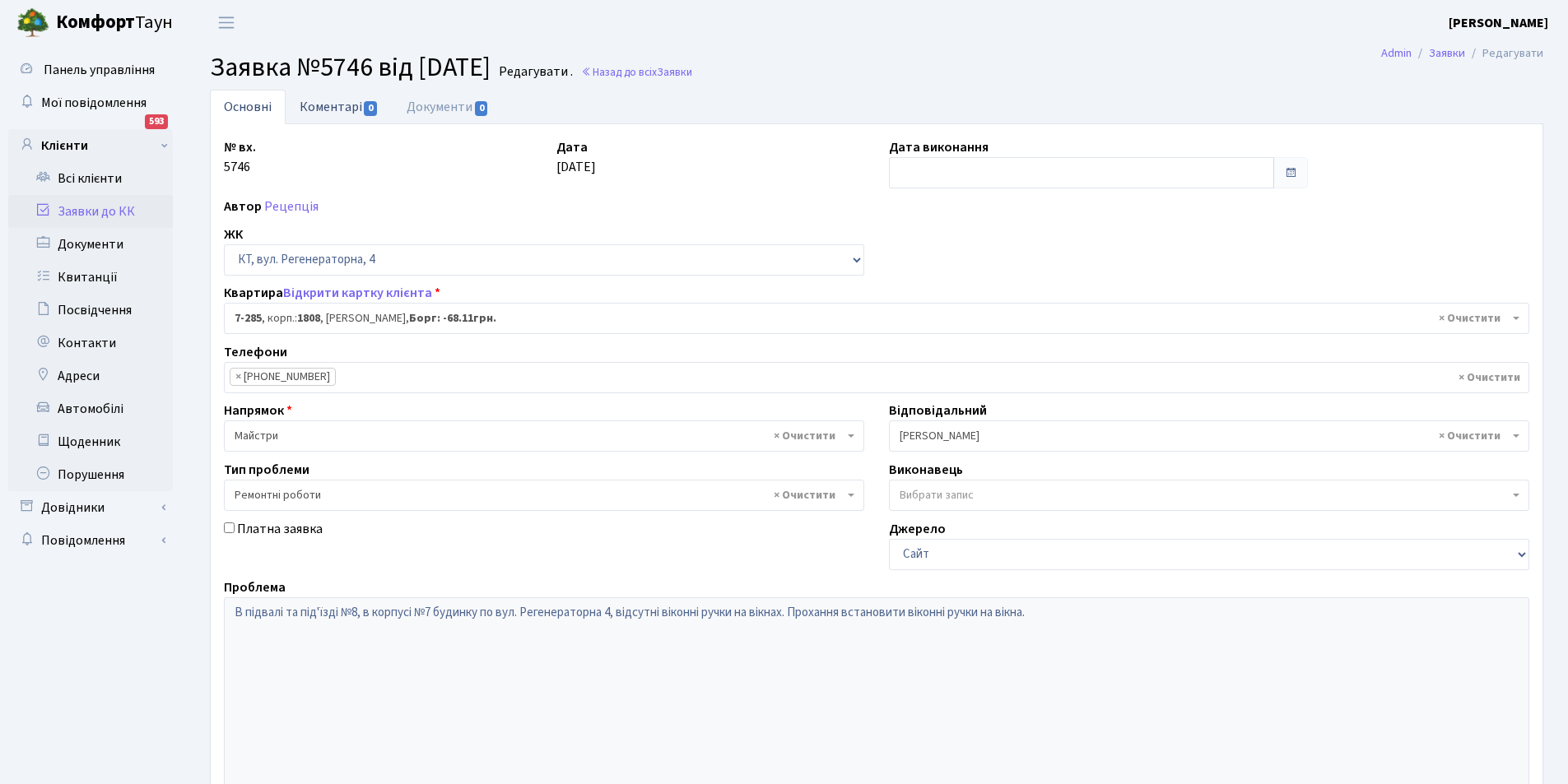 click on "Коментарі  0" at bounding box center (339, 106) 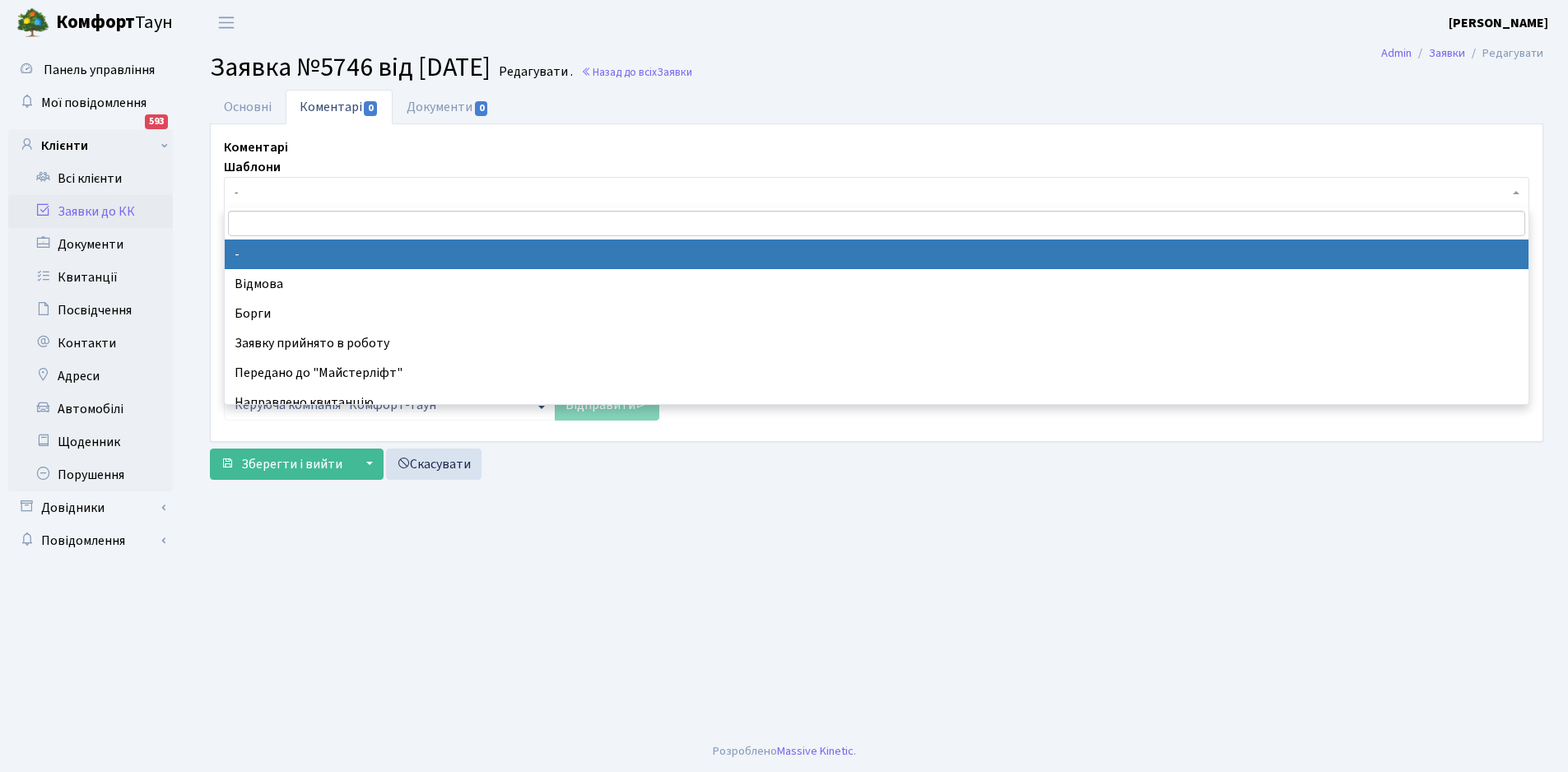 click on "-" at bounding box center (872, 193) 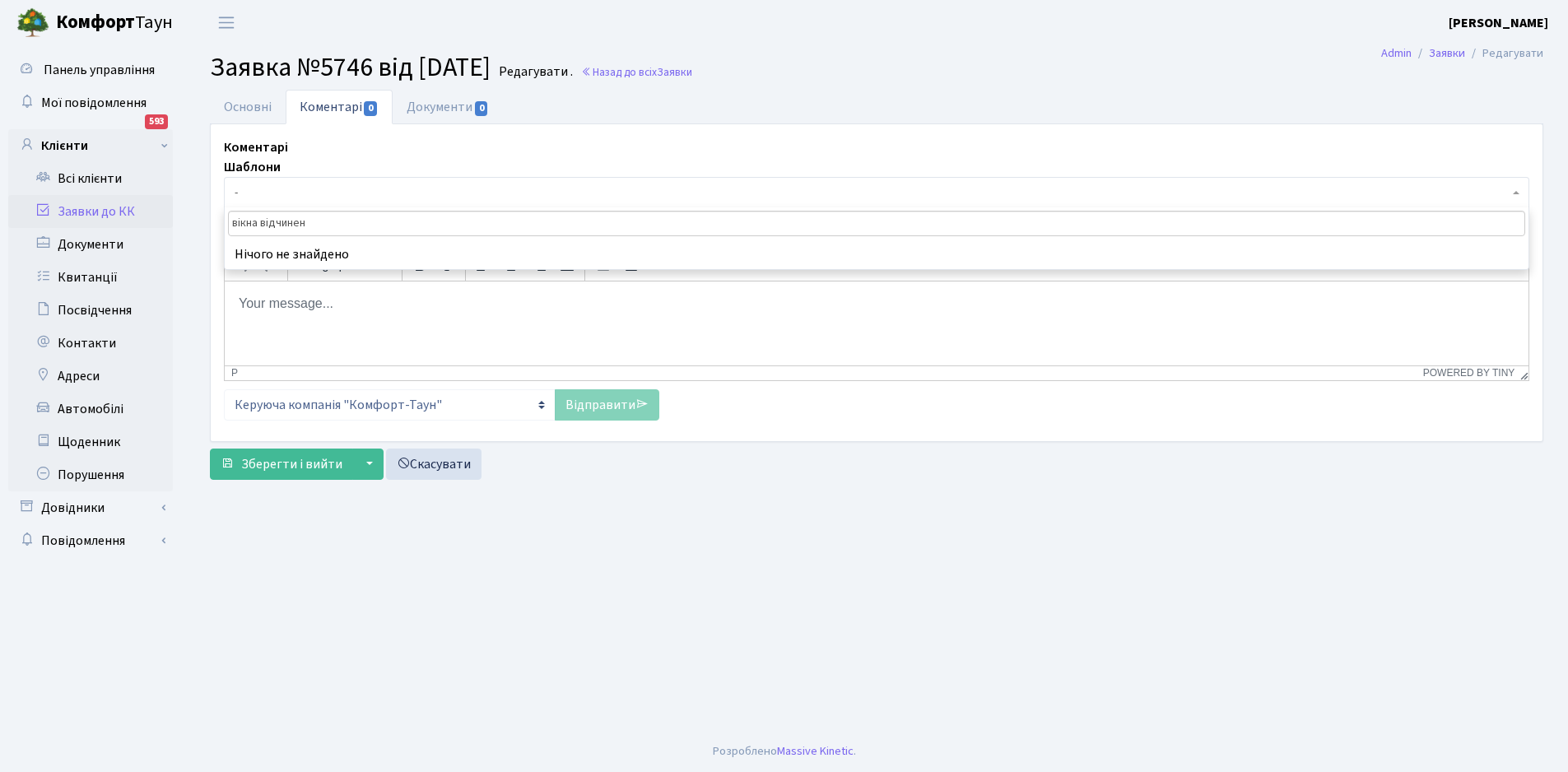 type on "вікна відчинені" 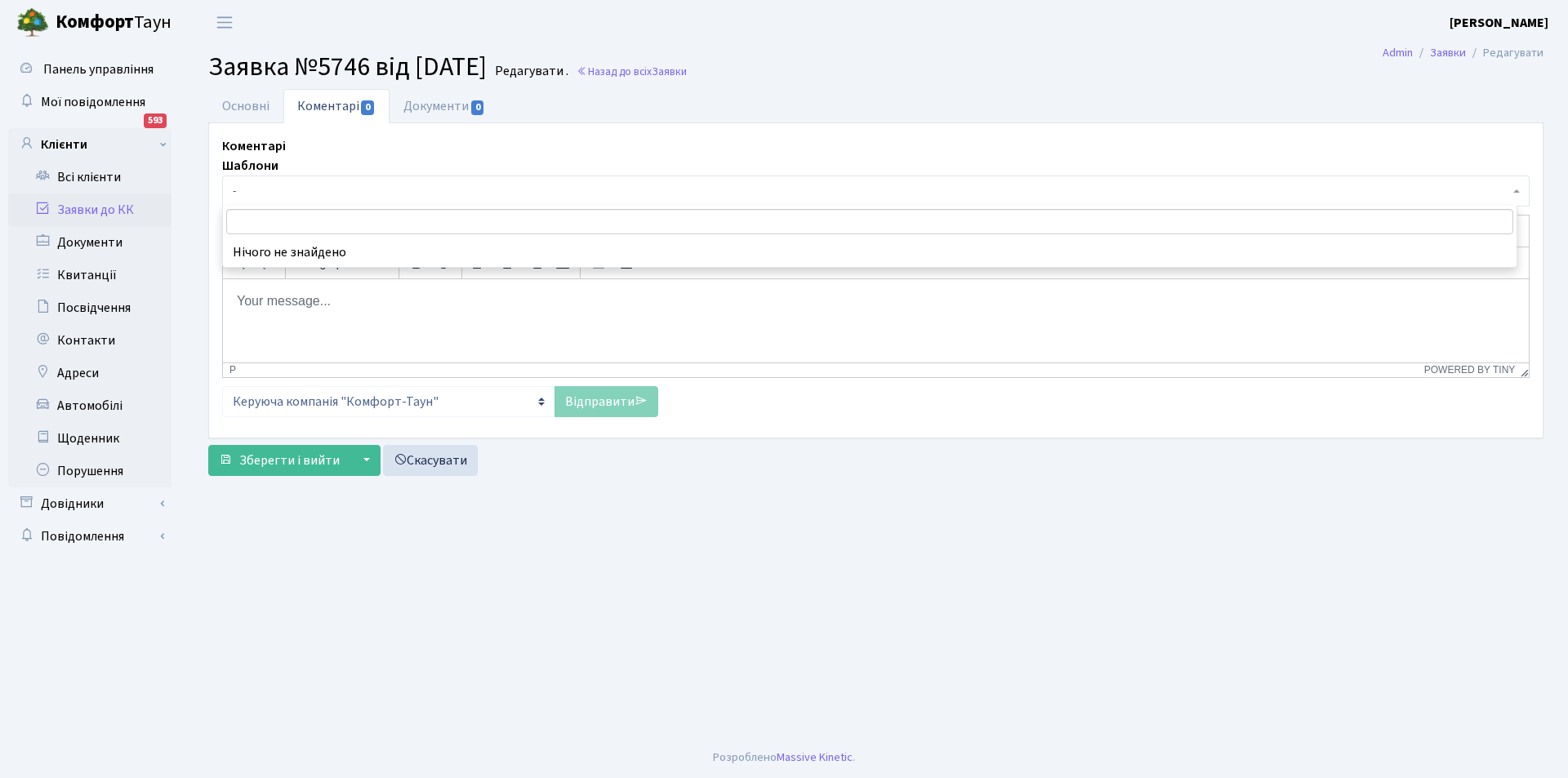click on "Відправити" at bounding box center (606, 402) 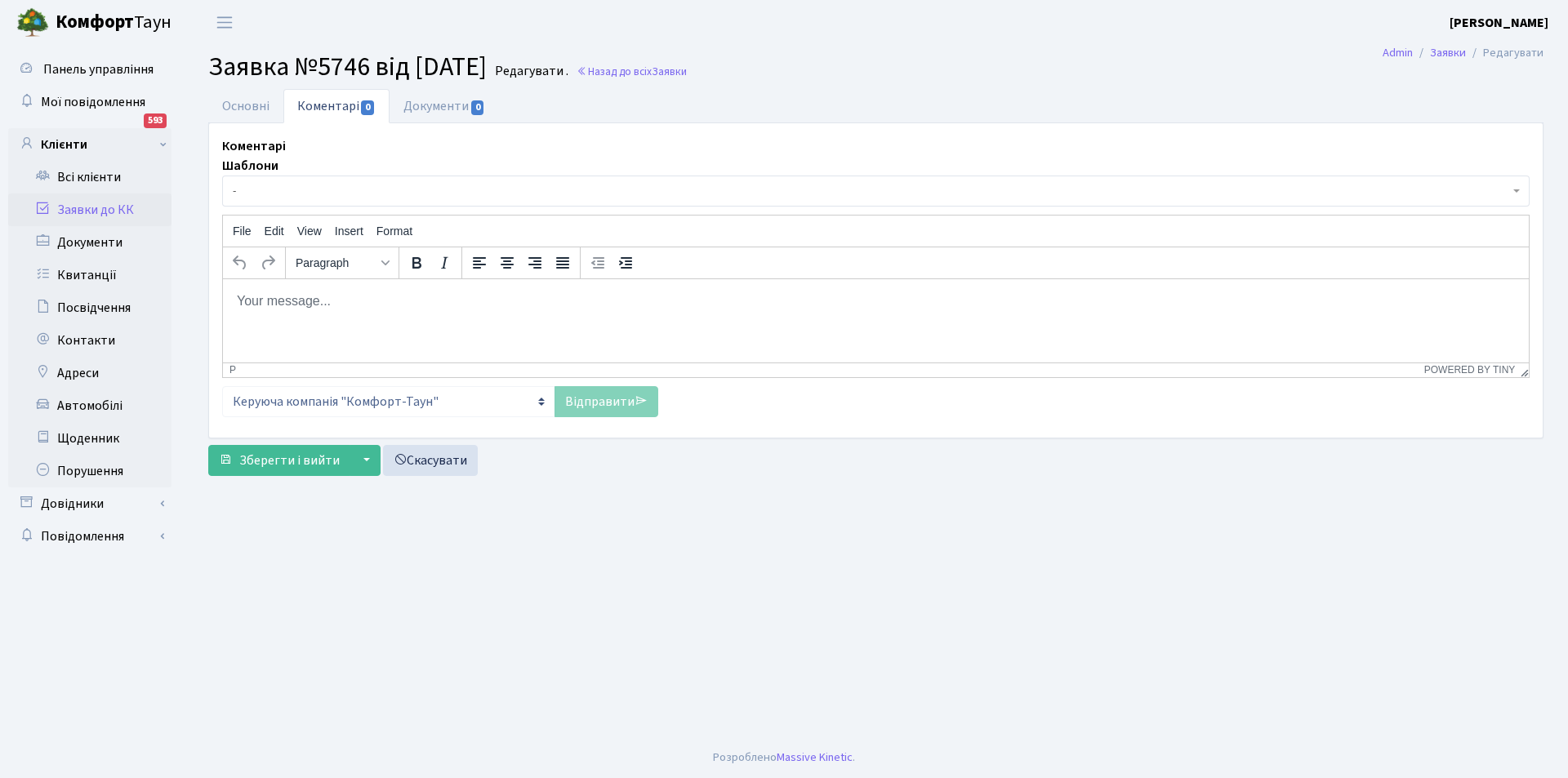 click on "Відправити" at bounding box center (606, 402) 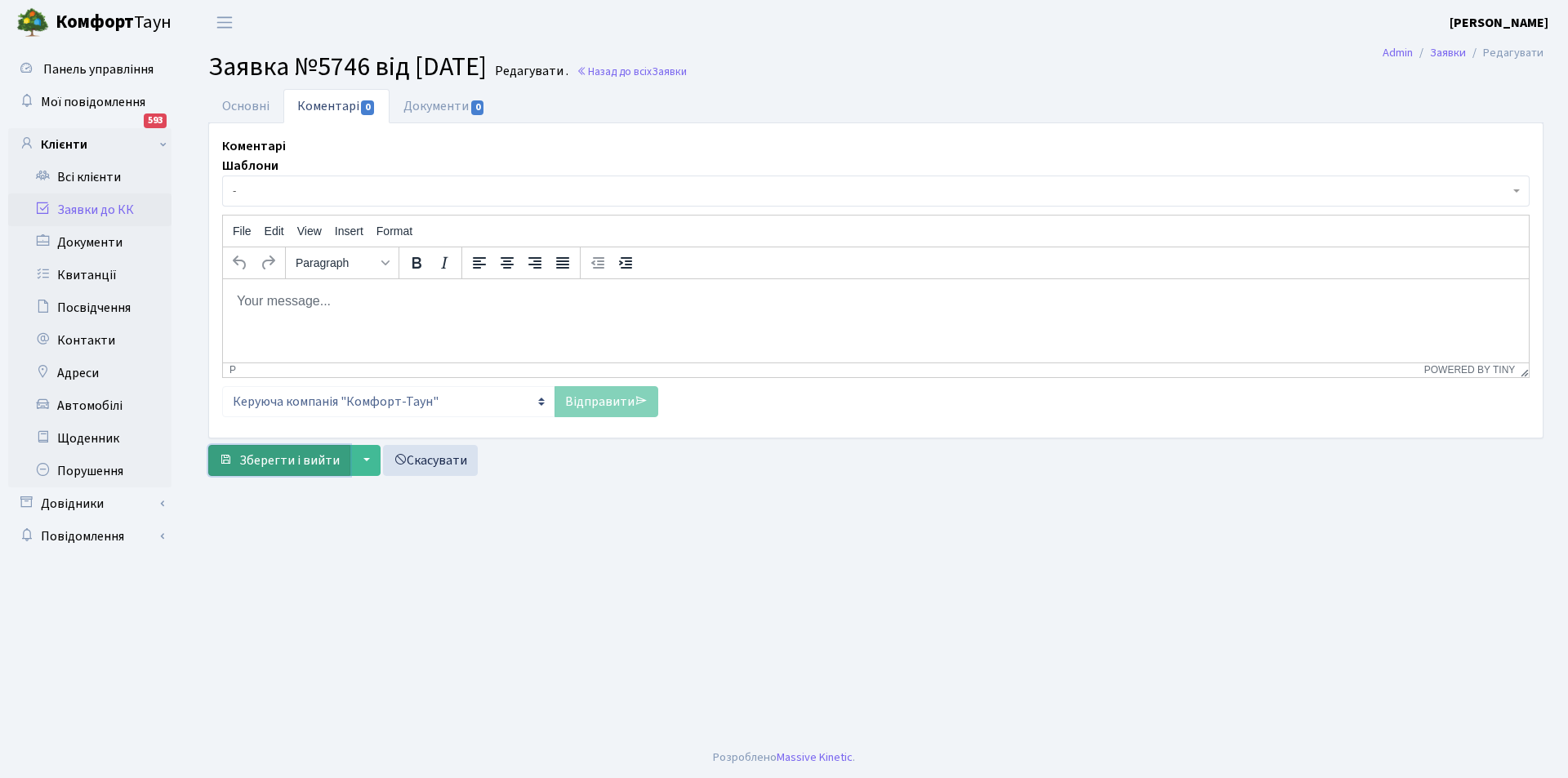 click on "Зберегти і вийти" at bounding box center [289, 460] 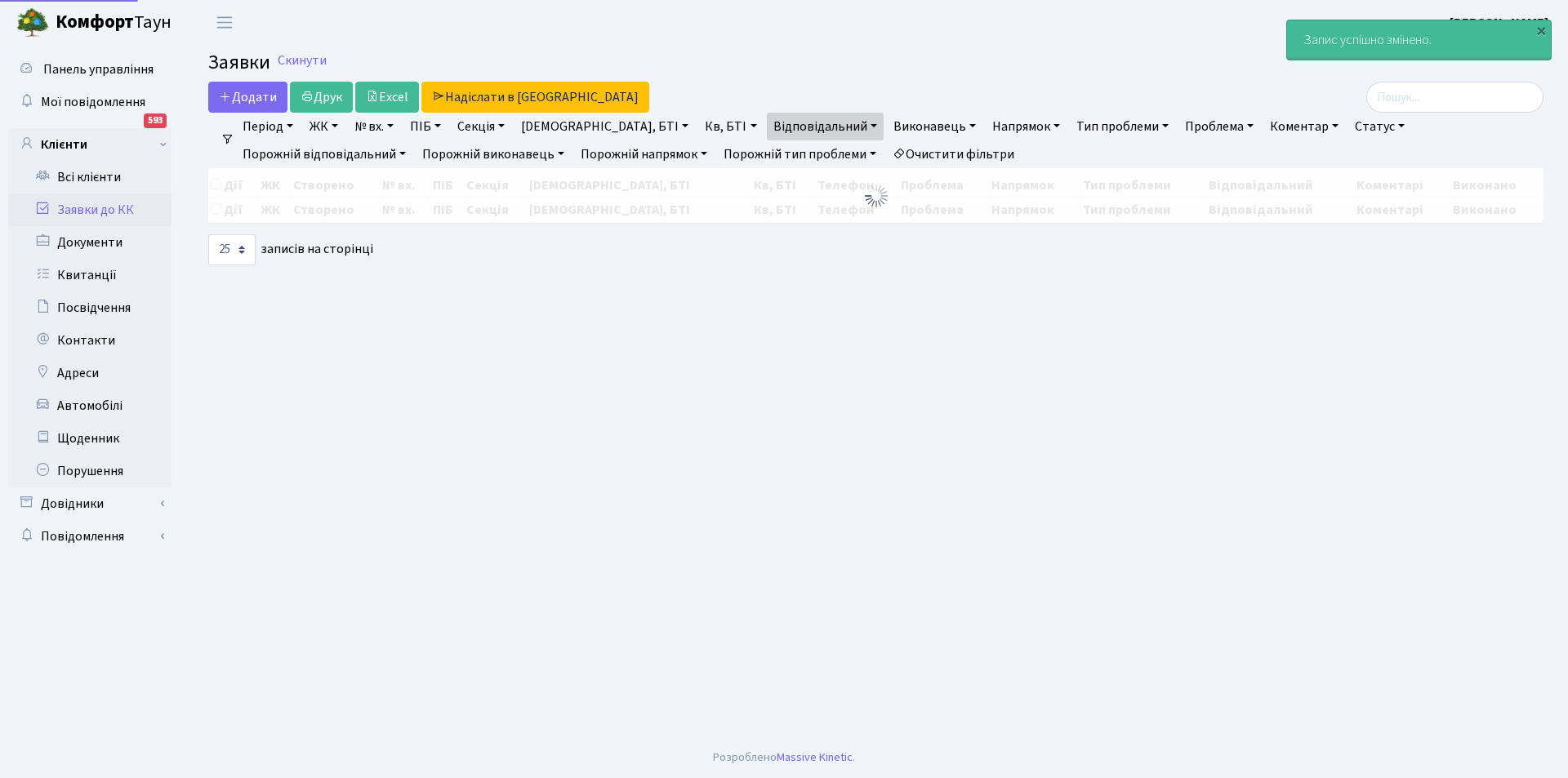 select on "25" 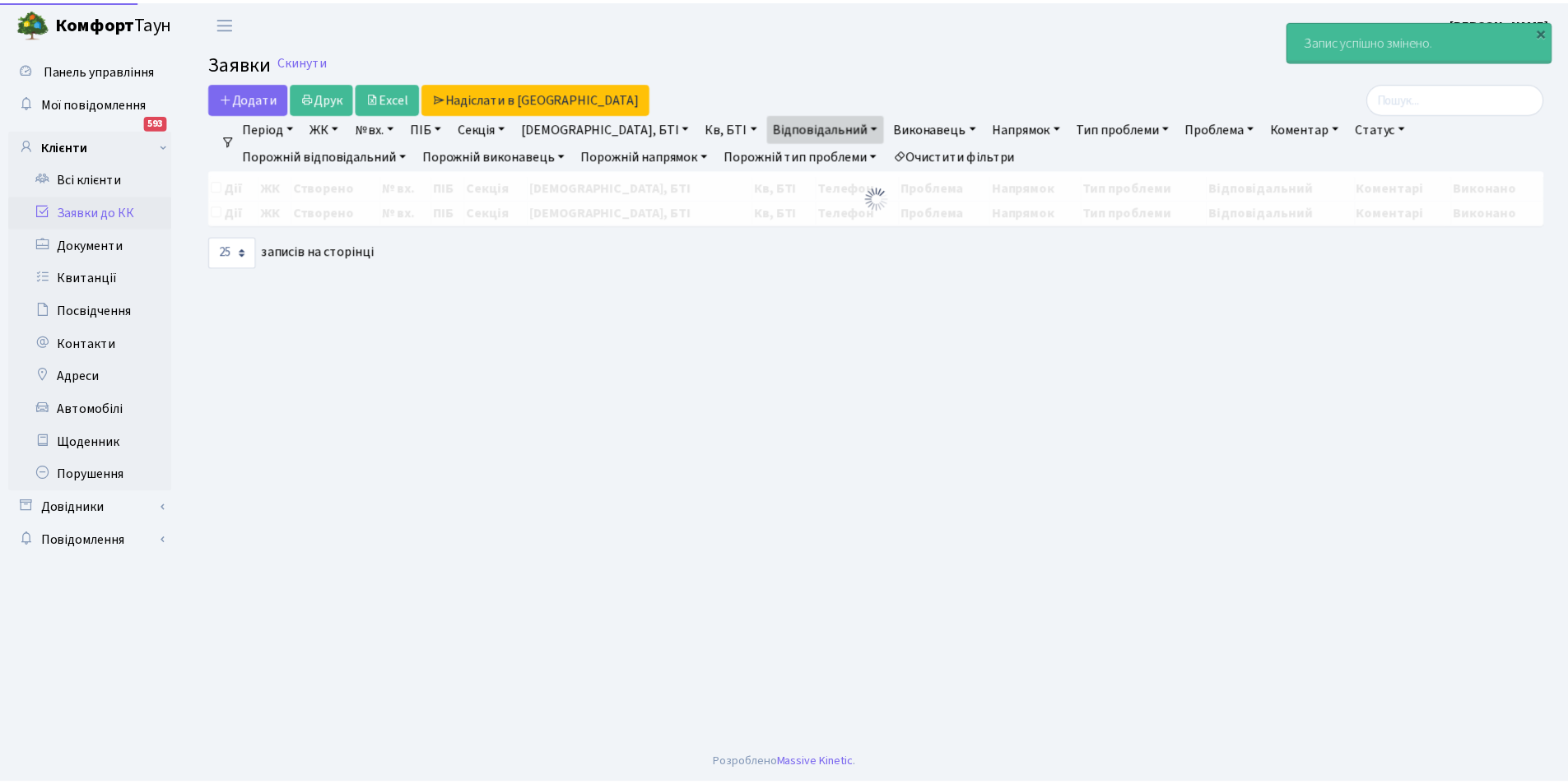scroll, scrollTop: 0, scrollLeft: 0, axis: both 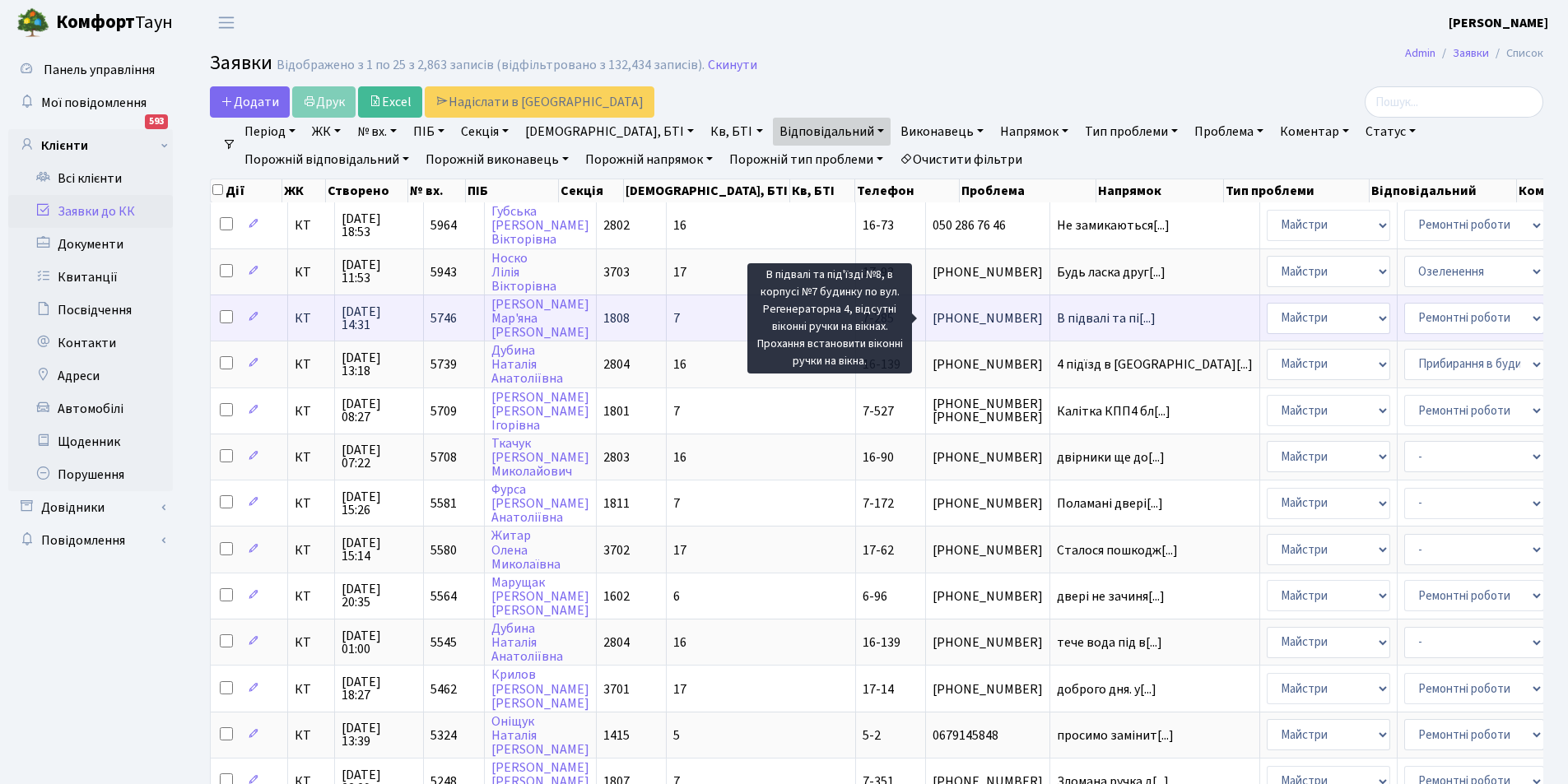 click on "В підвалі та пі[...]" at bounding box center [1106, 318] 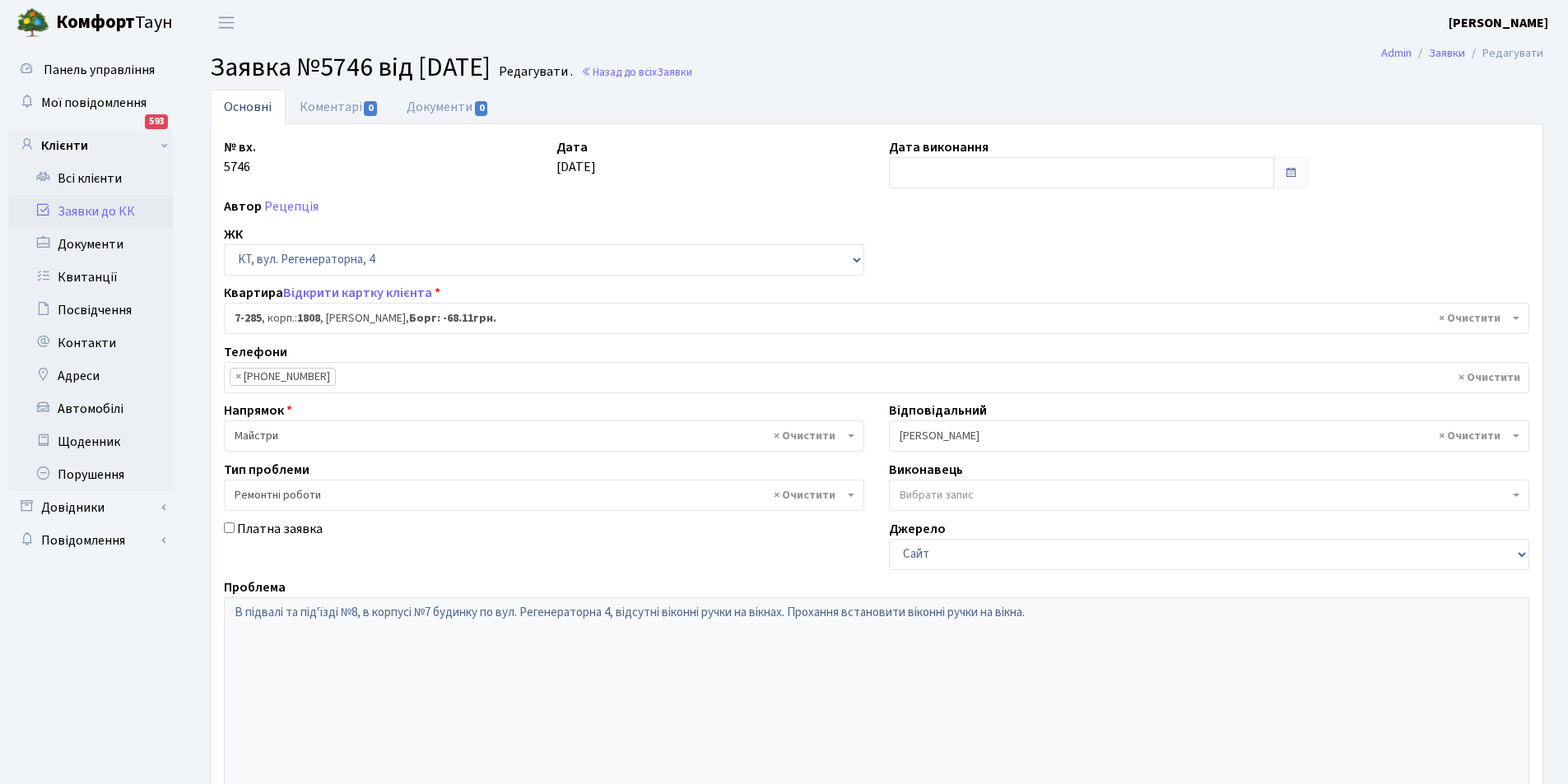 select on "4893" 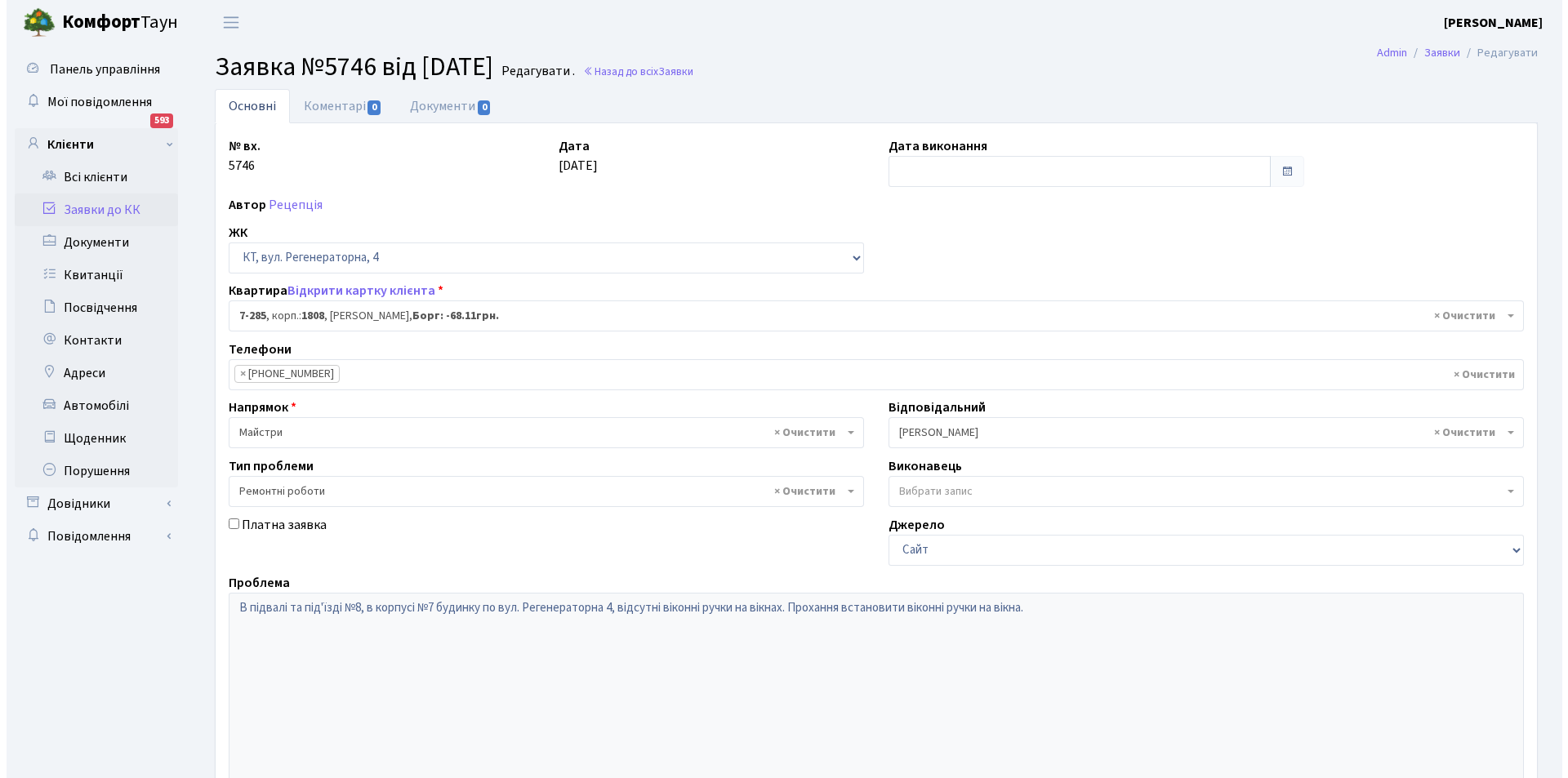 scroll, scrollTop: 0, scrollLeft: 0, axis: both 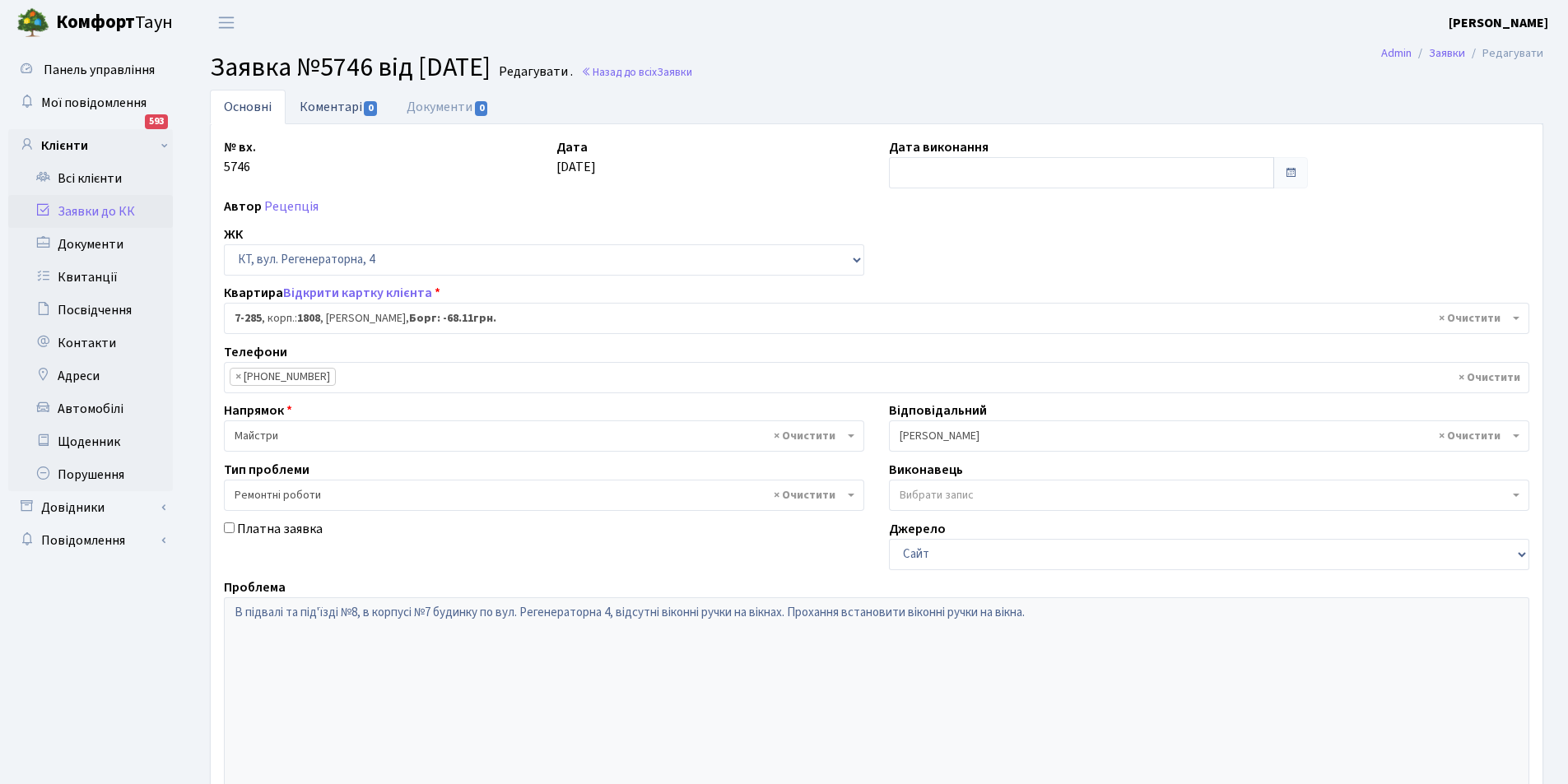 click on "Коментарі  0" at bounding box center [339, 106] 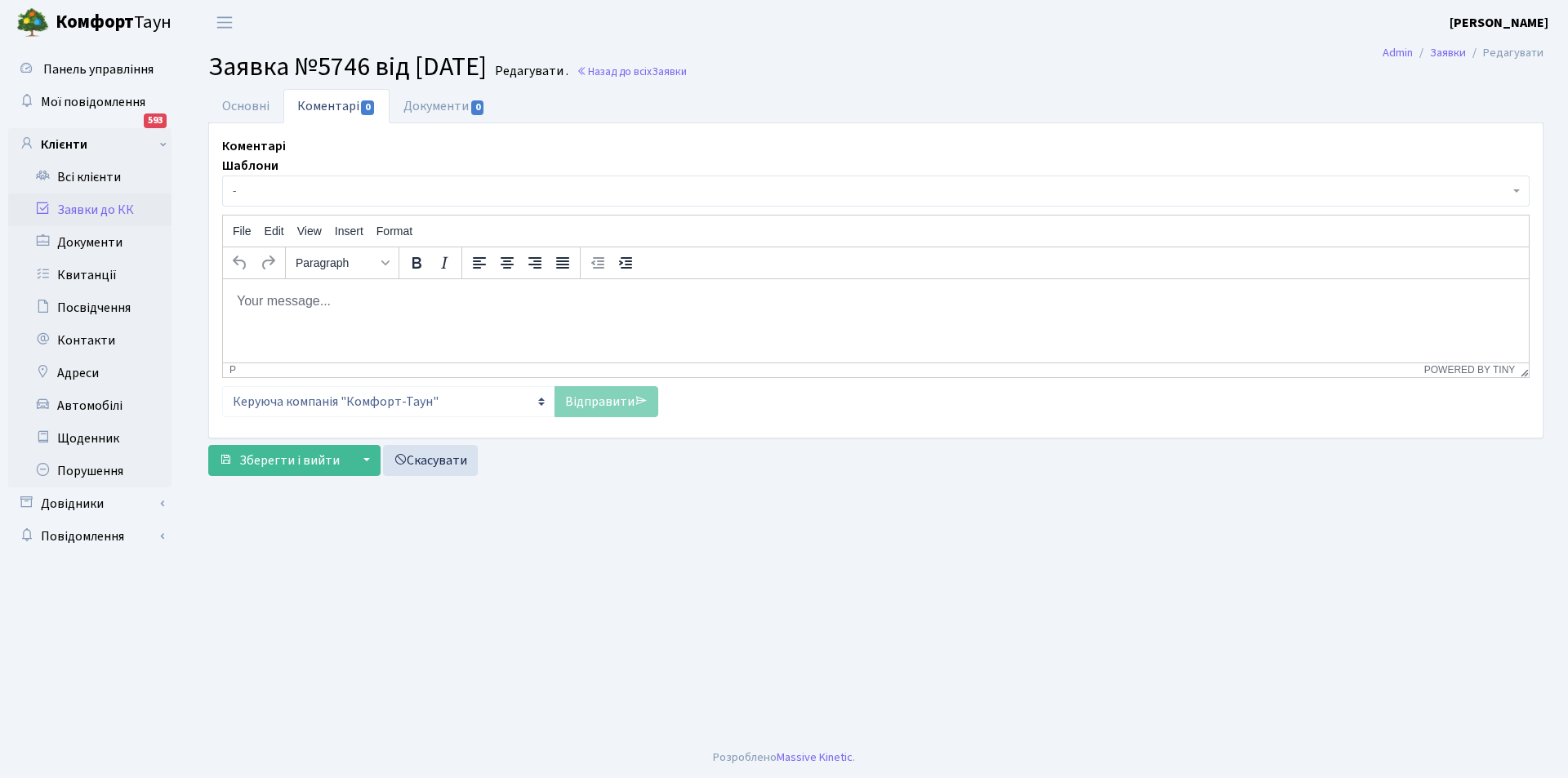click at bounding box center (875, 300) 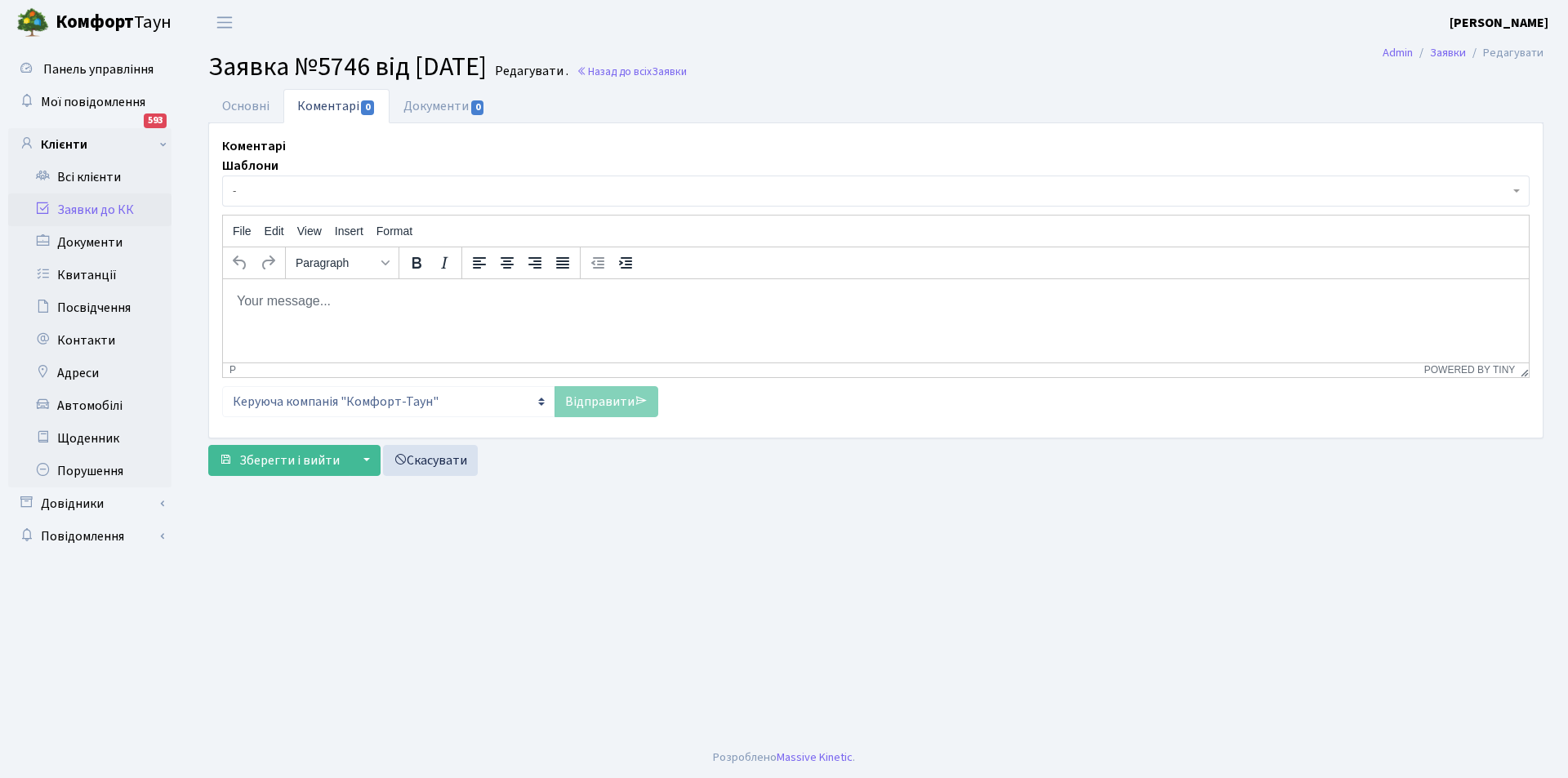 click at bounding box center (875, 300) 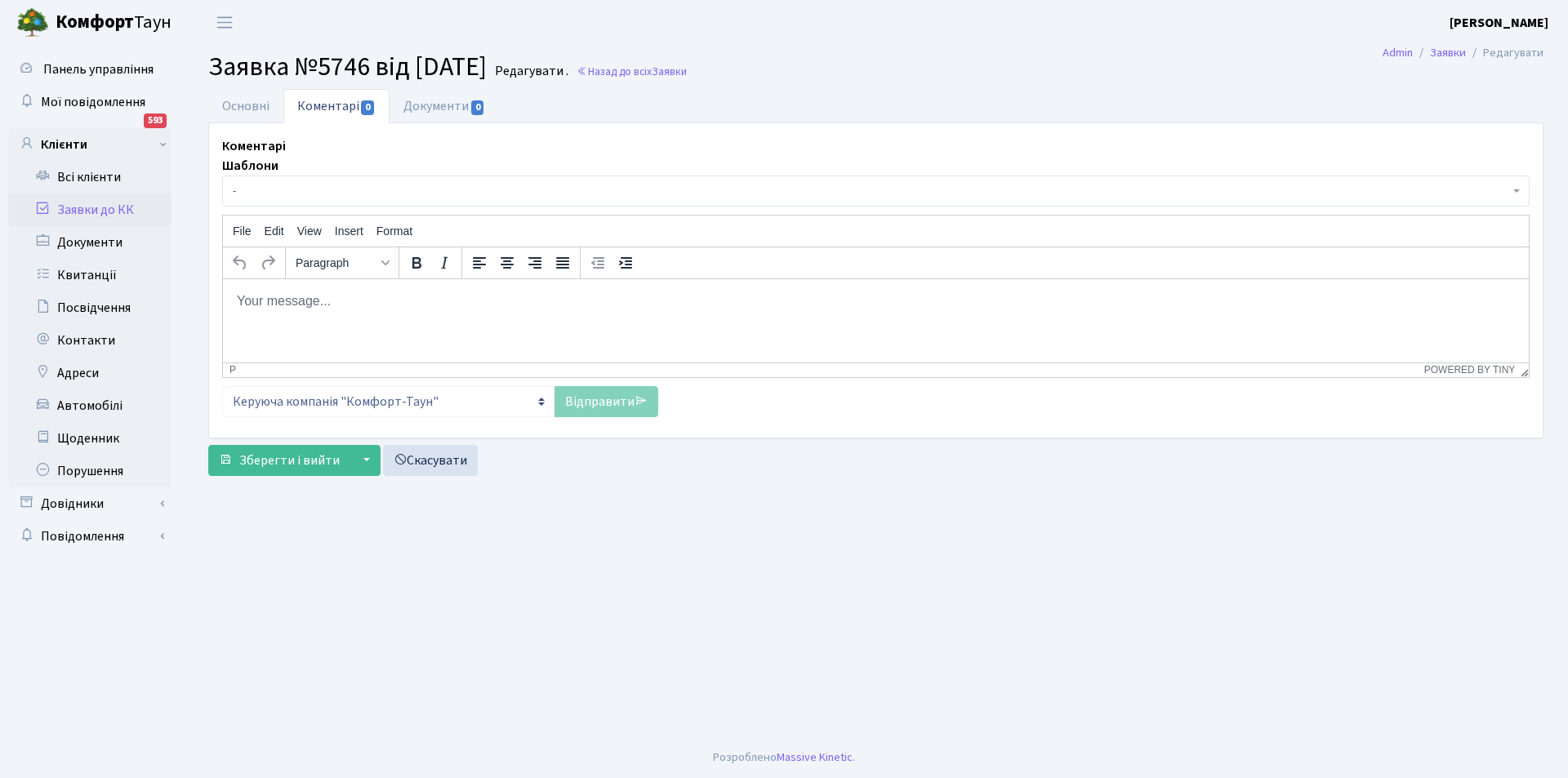 type 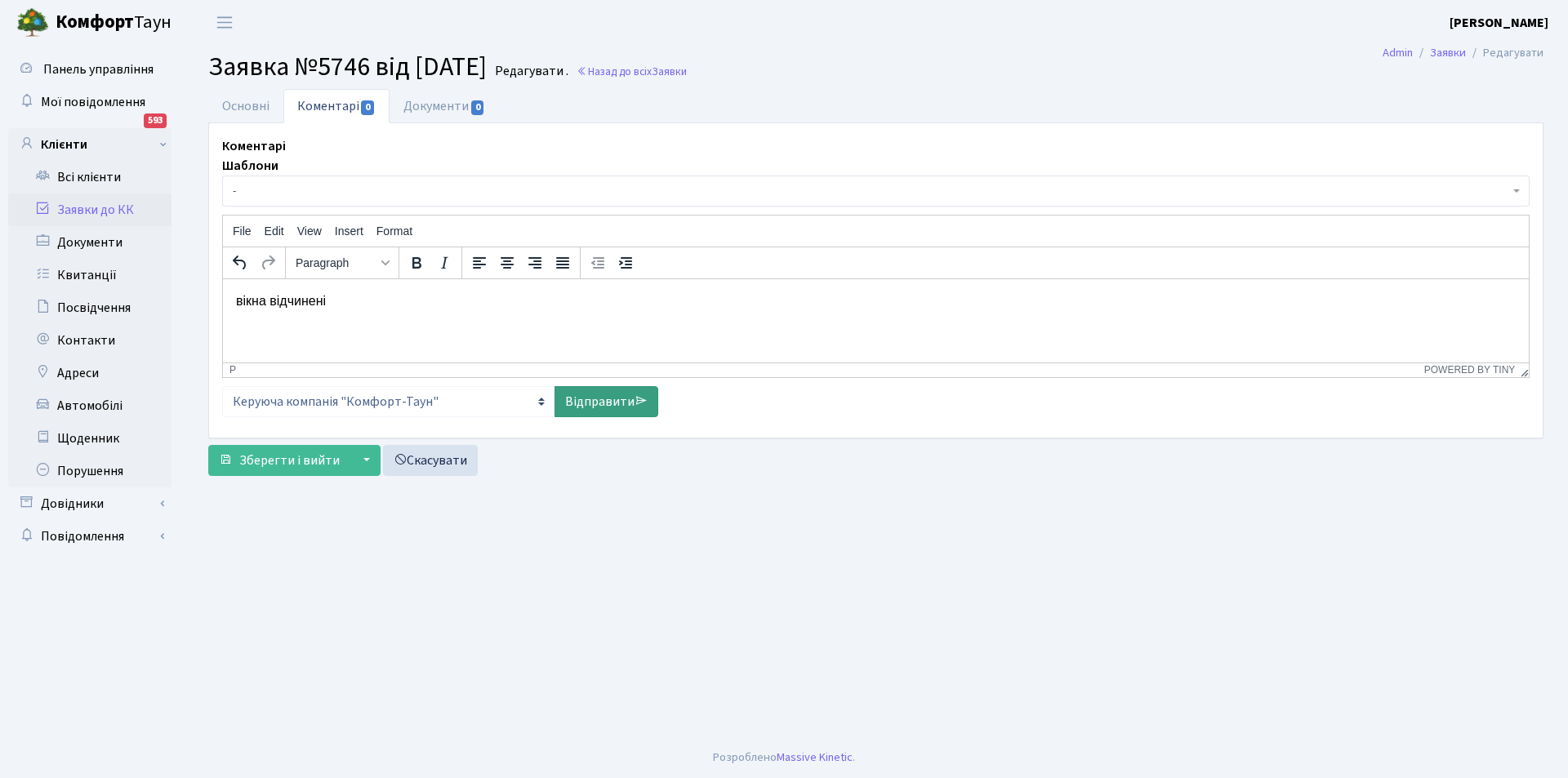 drag, startPoint x: 612, startPoint y: 384, endPoint x: 616, endPoint y: 402, distance: 18.43909 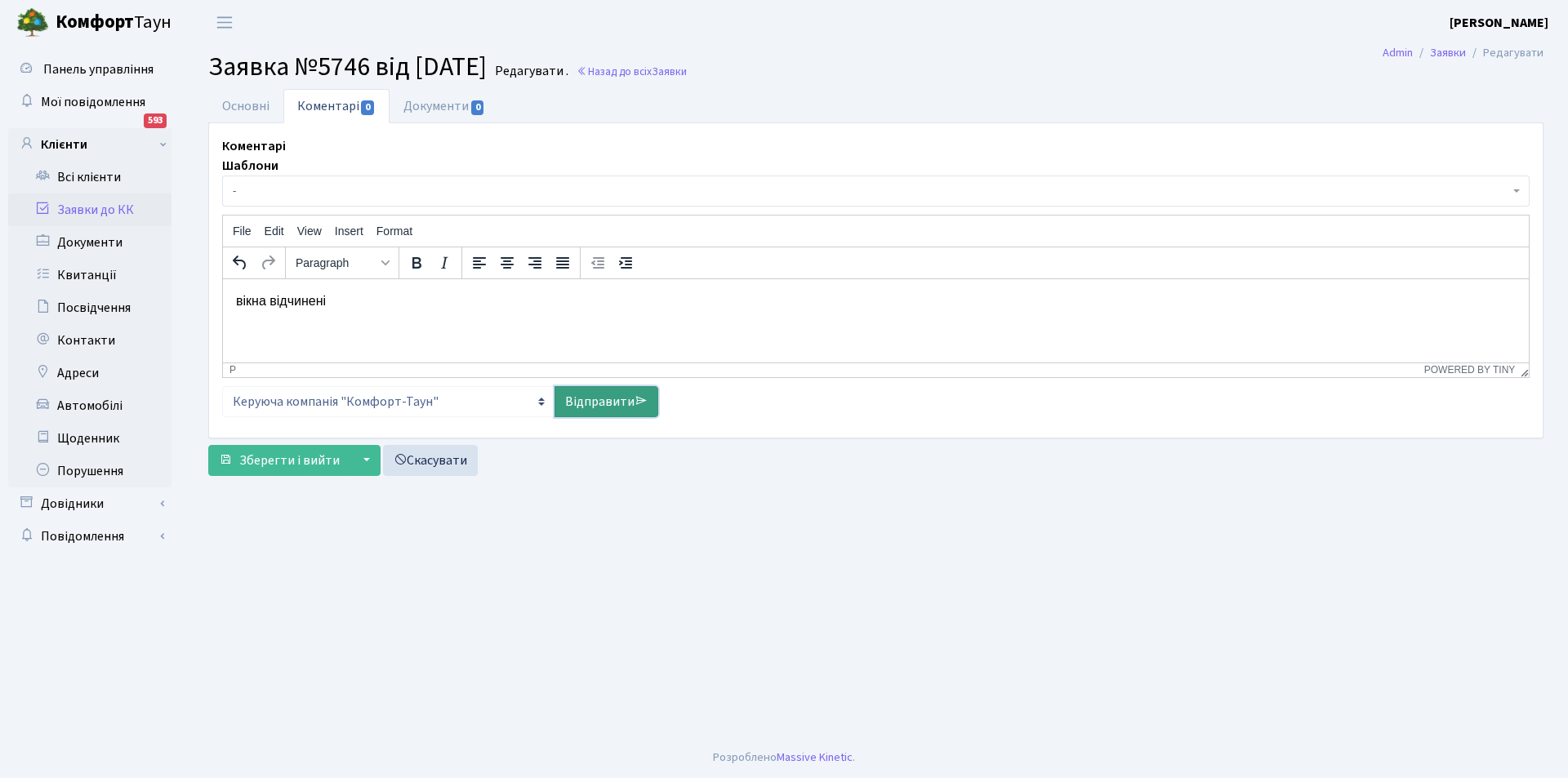 click on "Відправити" at bounding box center (606, 402) 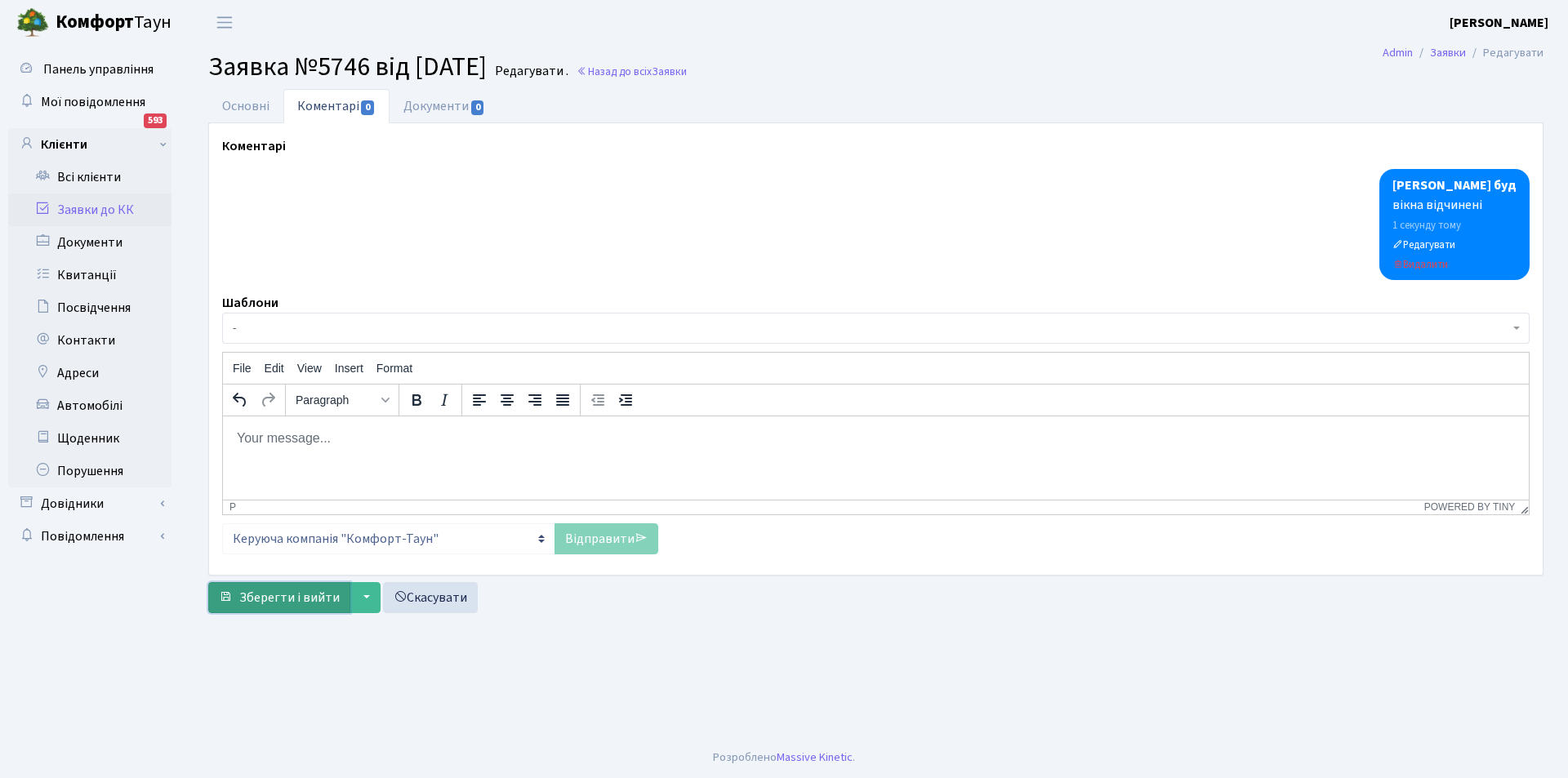 click on "Зберегти і вийти" at bounding box center [289, 598] 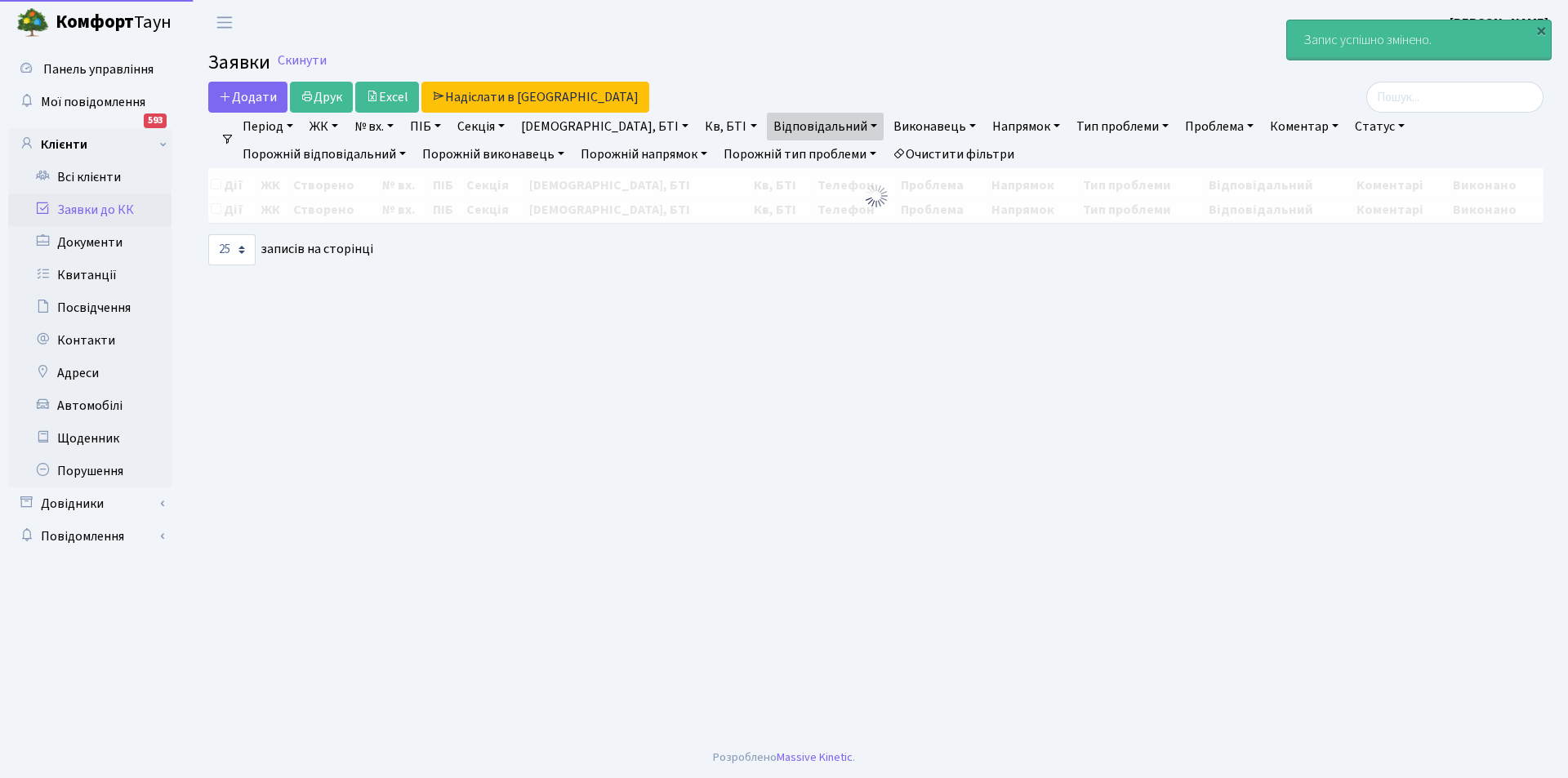 select on "25" 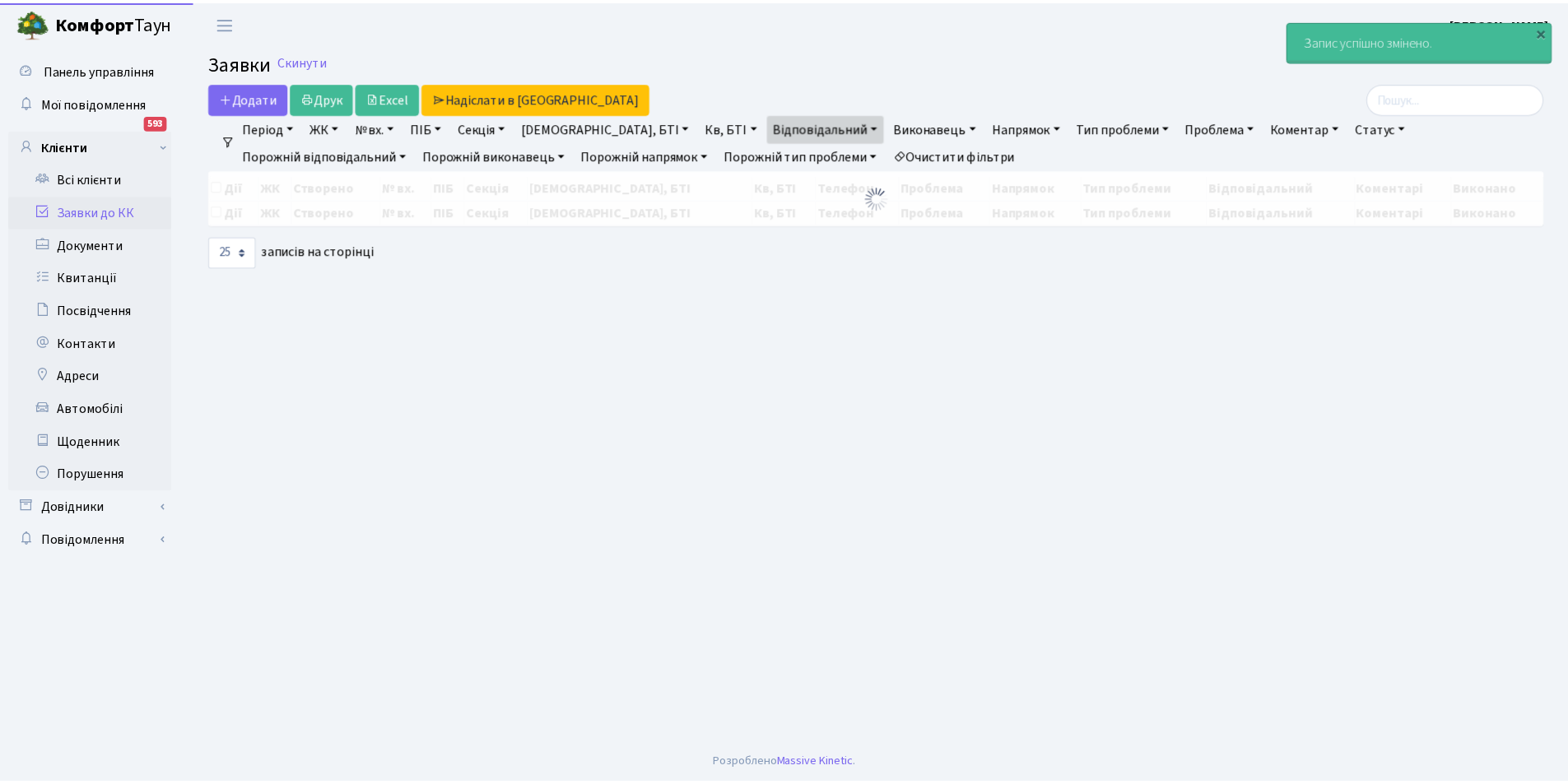 scroll, scrollTop: 0, scrollLeft: 0, axis: both 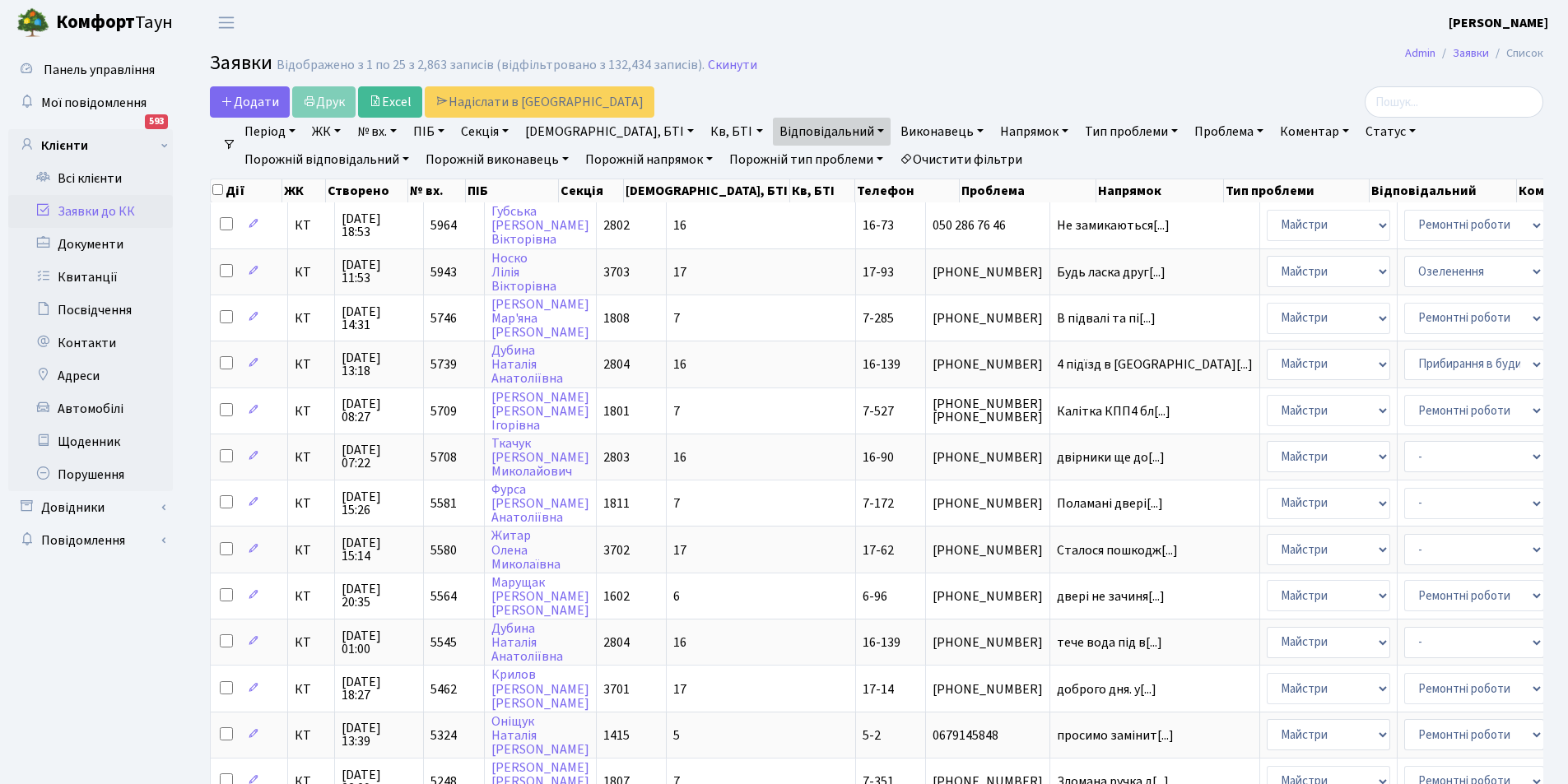 click on "Очистити фільтри" at bounding box center [961, 160] 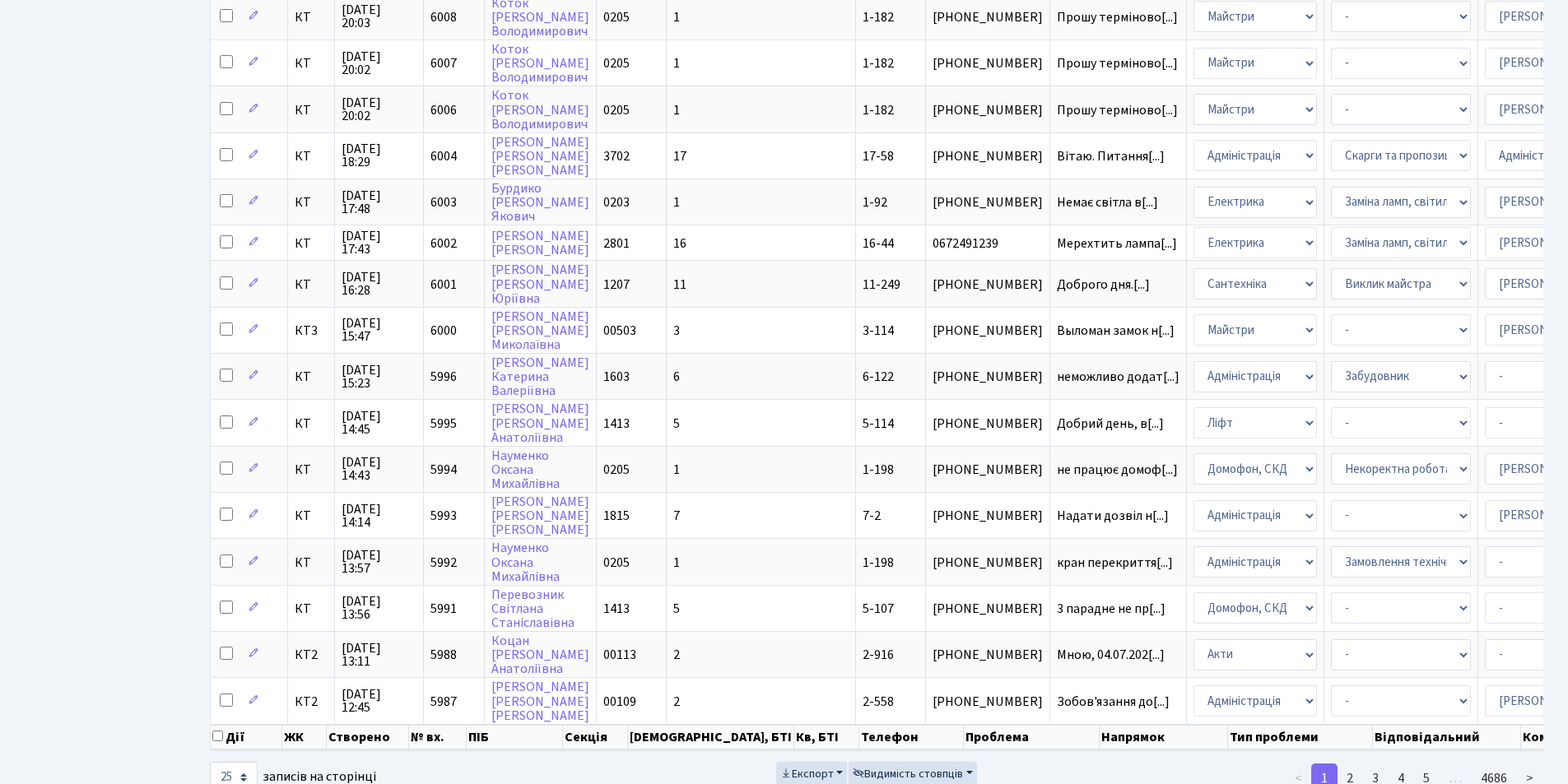 scroll, scrollTop: 679, scrollLeft: 0, axis: vertical 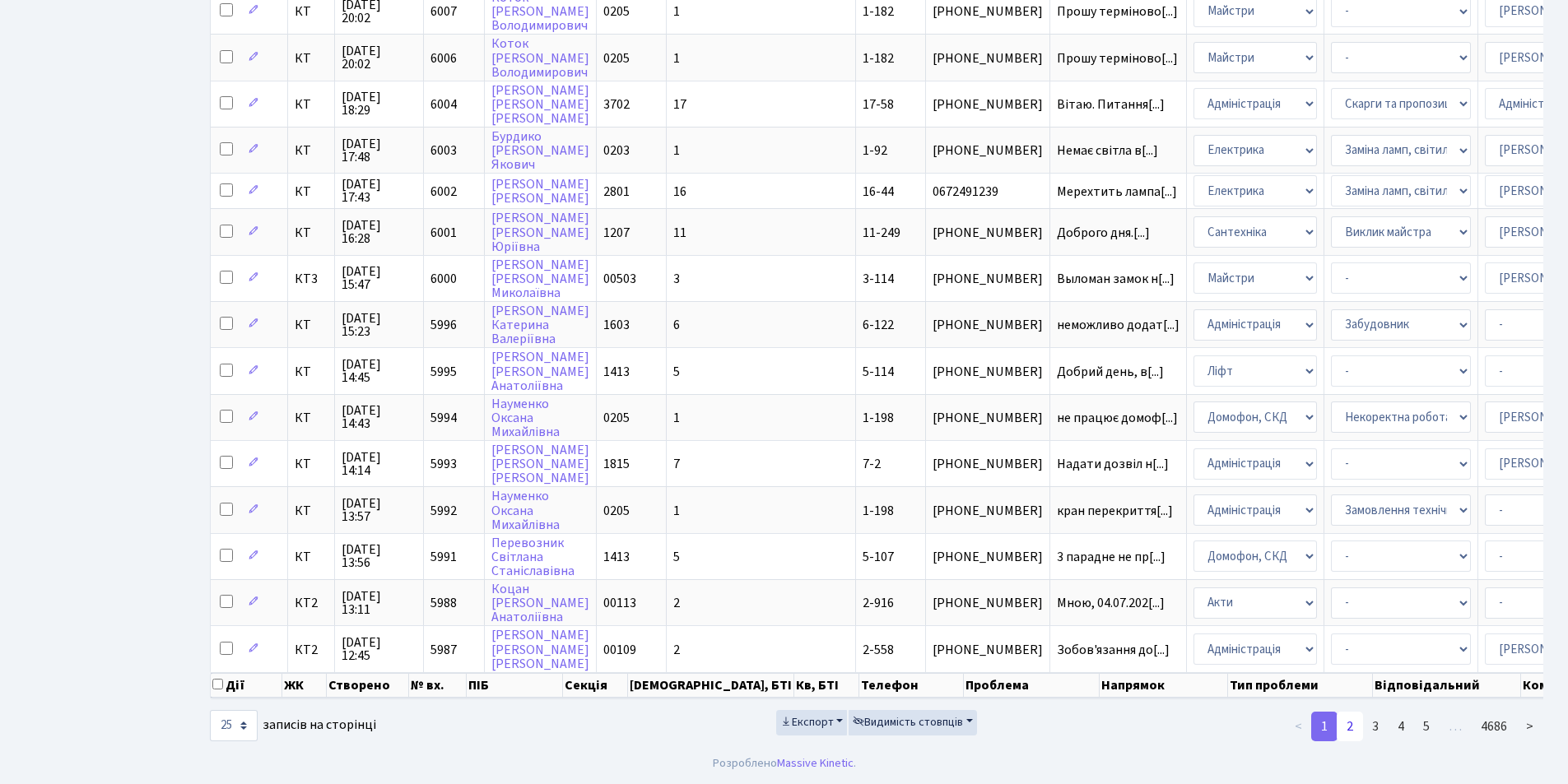 click on "2" at bounding box center (1350, 726) 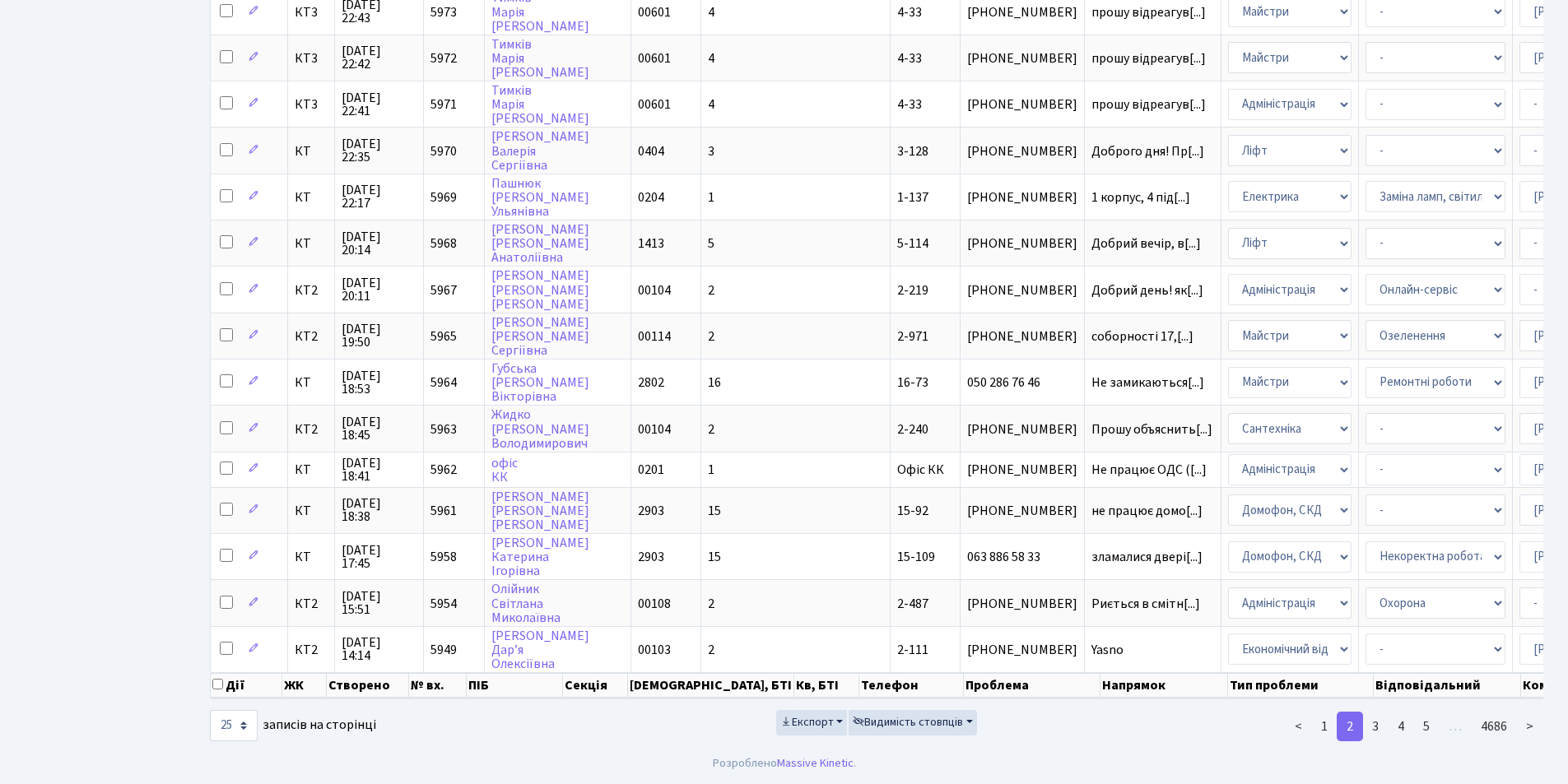 scroll, scrollTop: 0, scrollLeft: 0, axis: both 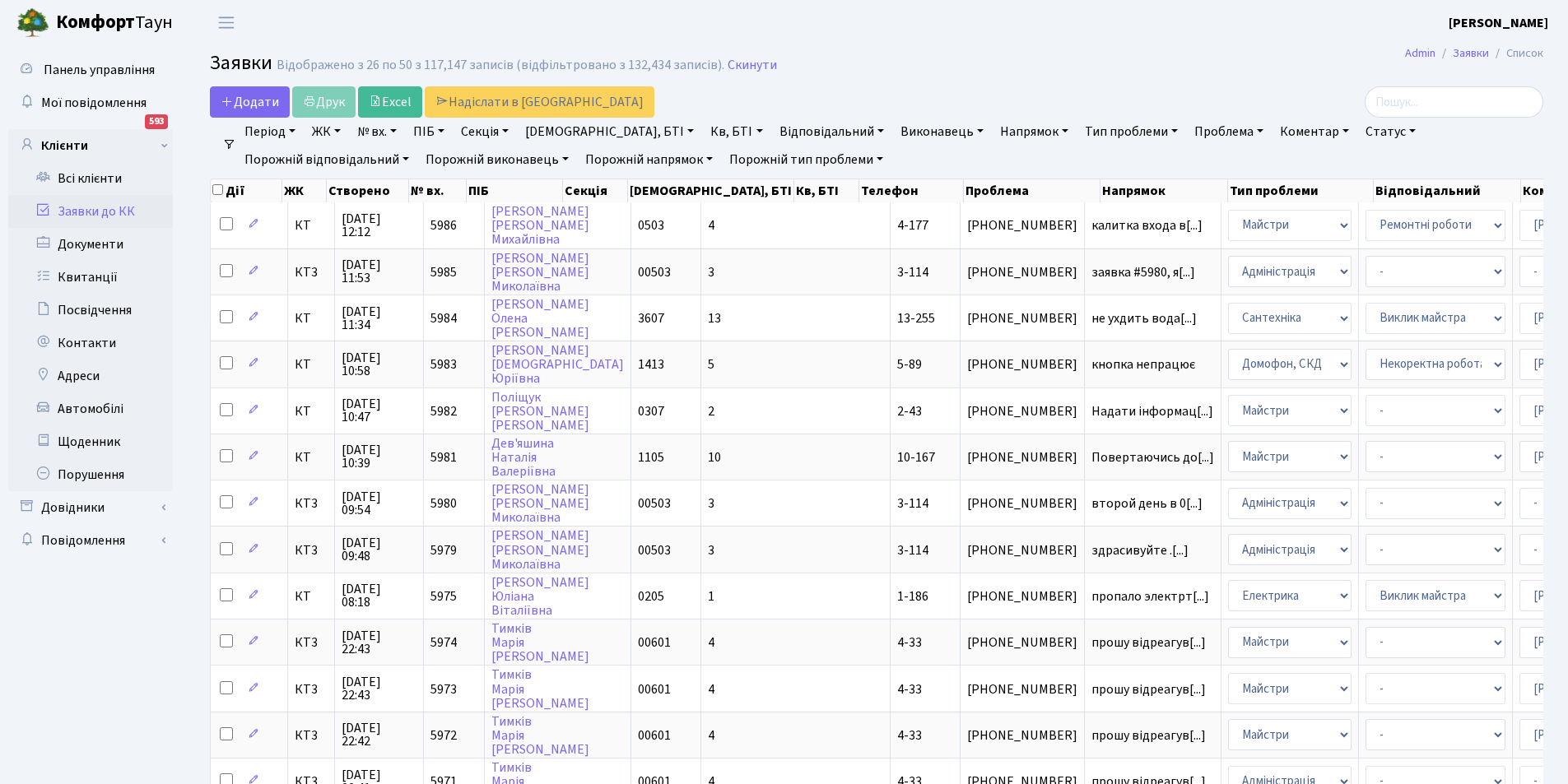 click on "Відповідальний" at bounding box center [831, 132] 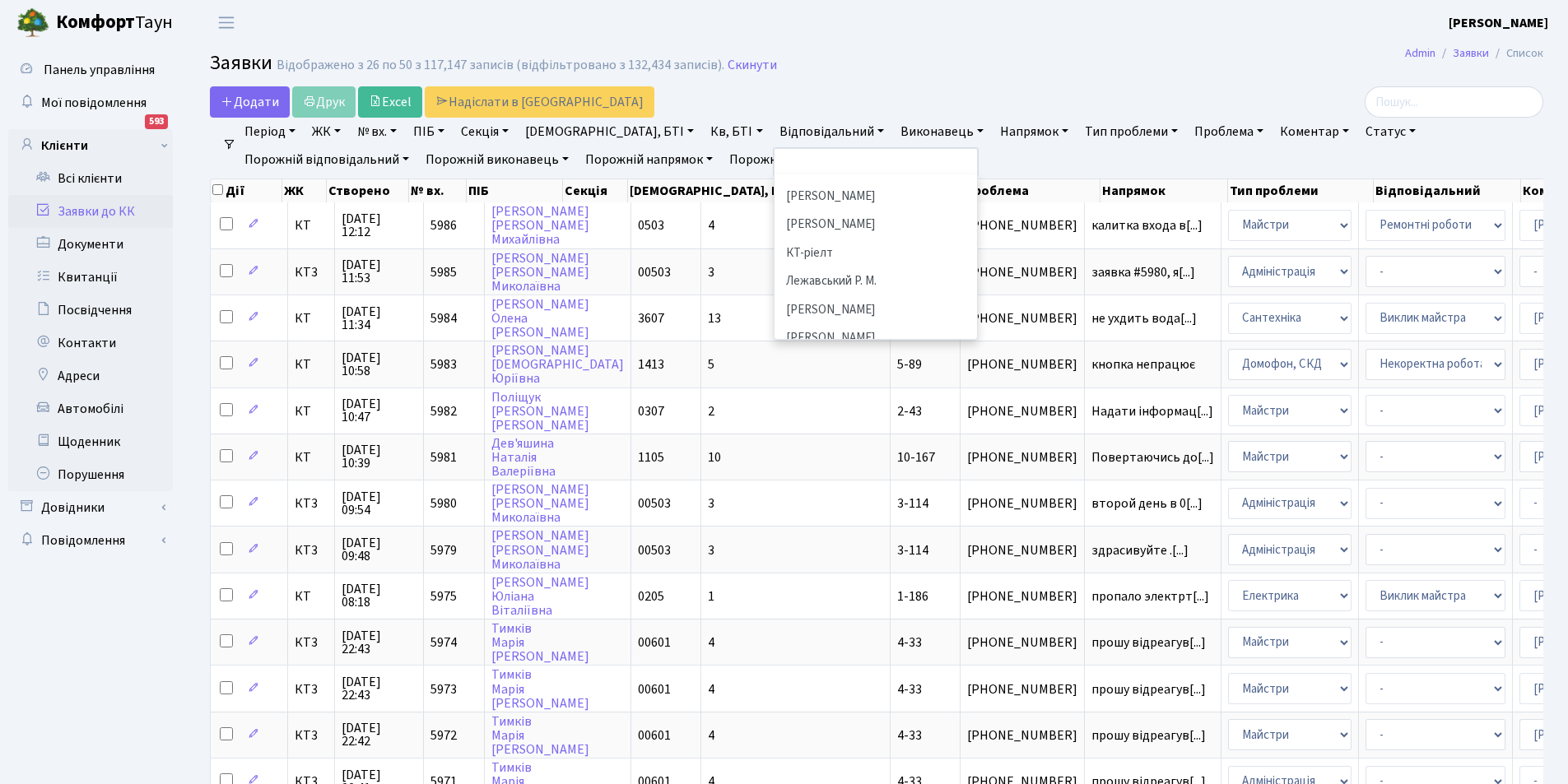 scroll, scrollTop: 478, scrollLeft: 0, axis: vertical 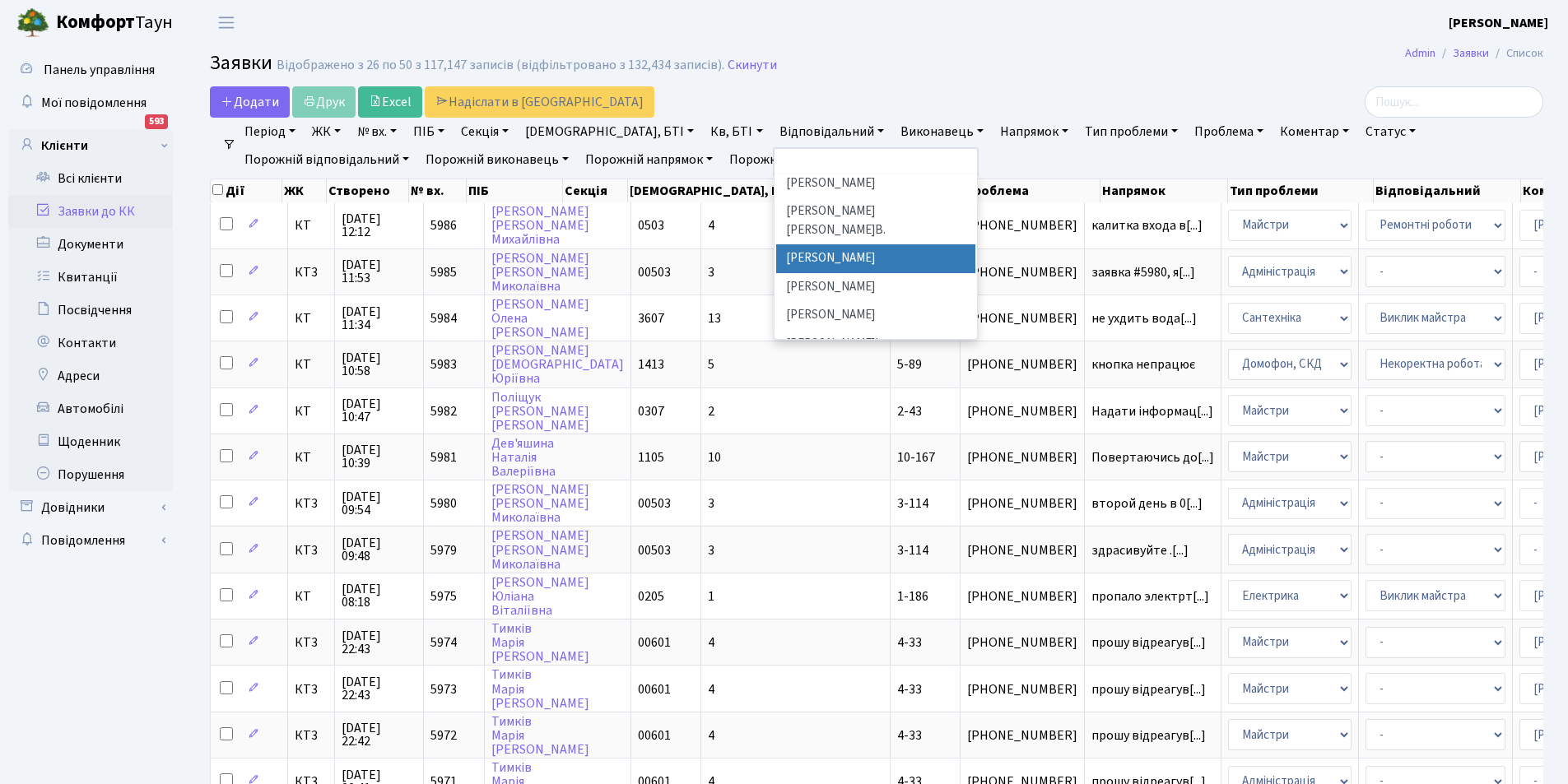click on "[PERSON_NAME]" at bounding box center (876, 258) 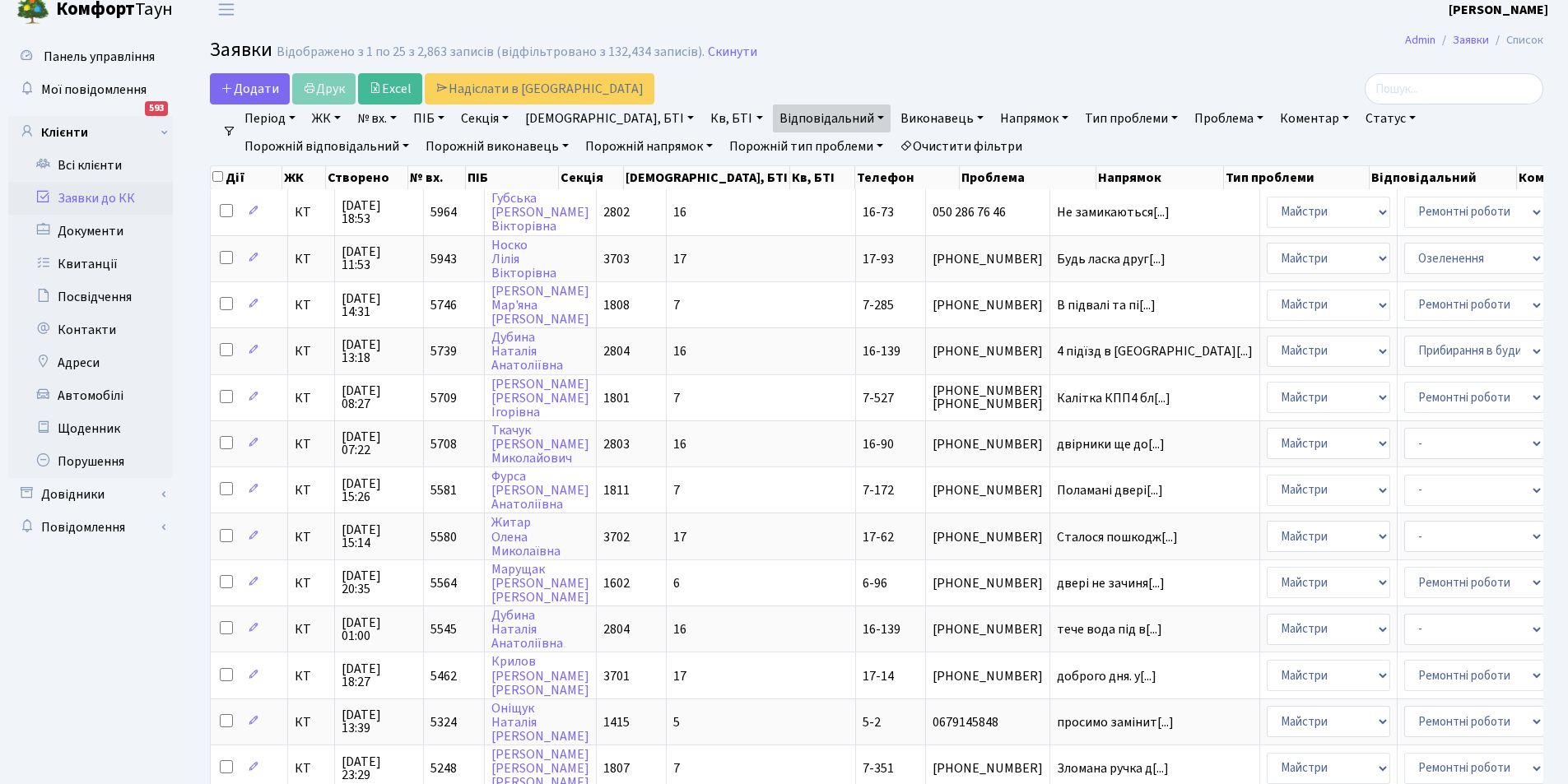 scroll, scrollTop: 0, scrollLeft: 0, axis: both 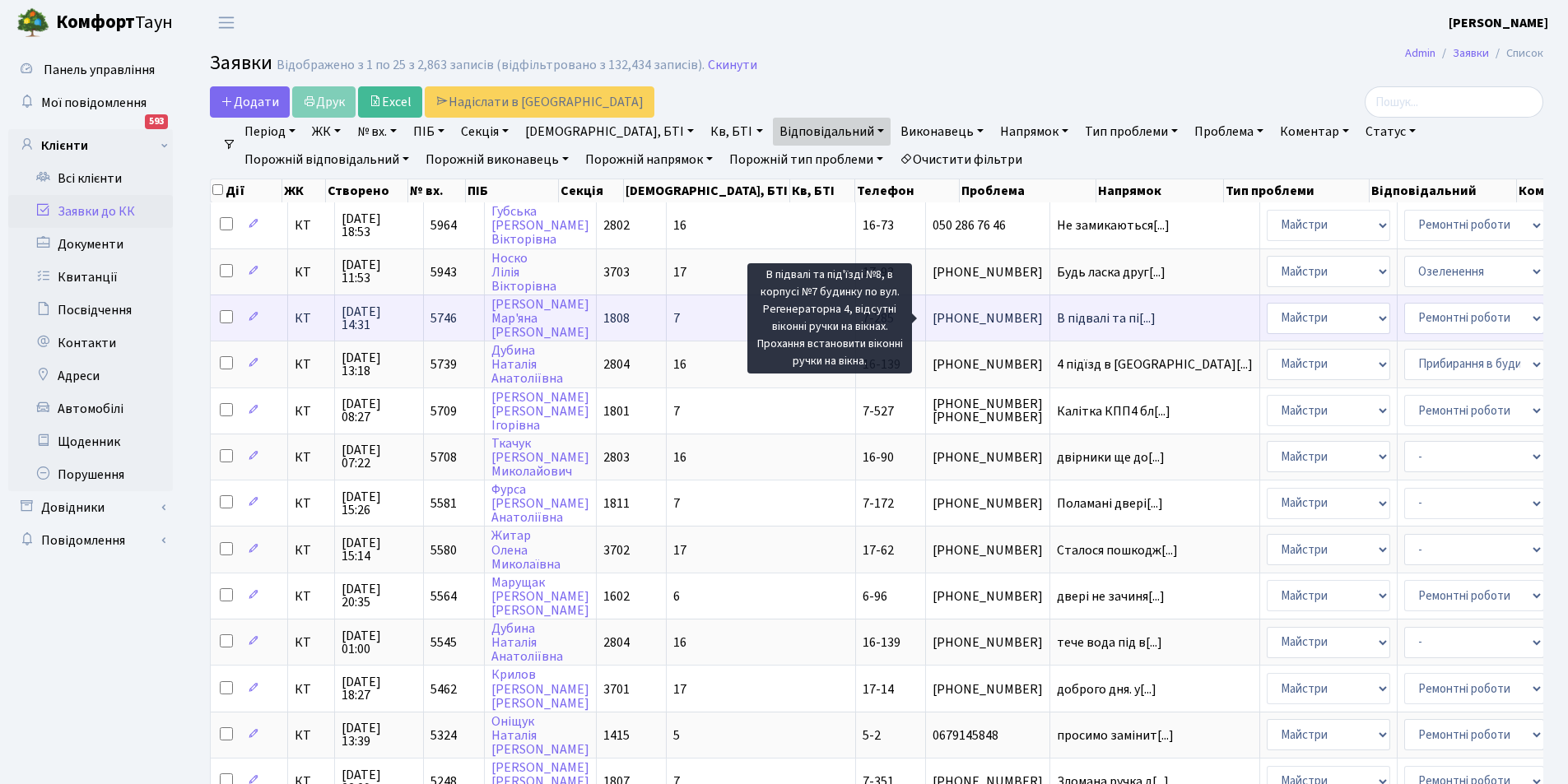 click on "В підвалі та пі[...]" at bounding box center (1106, 318) 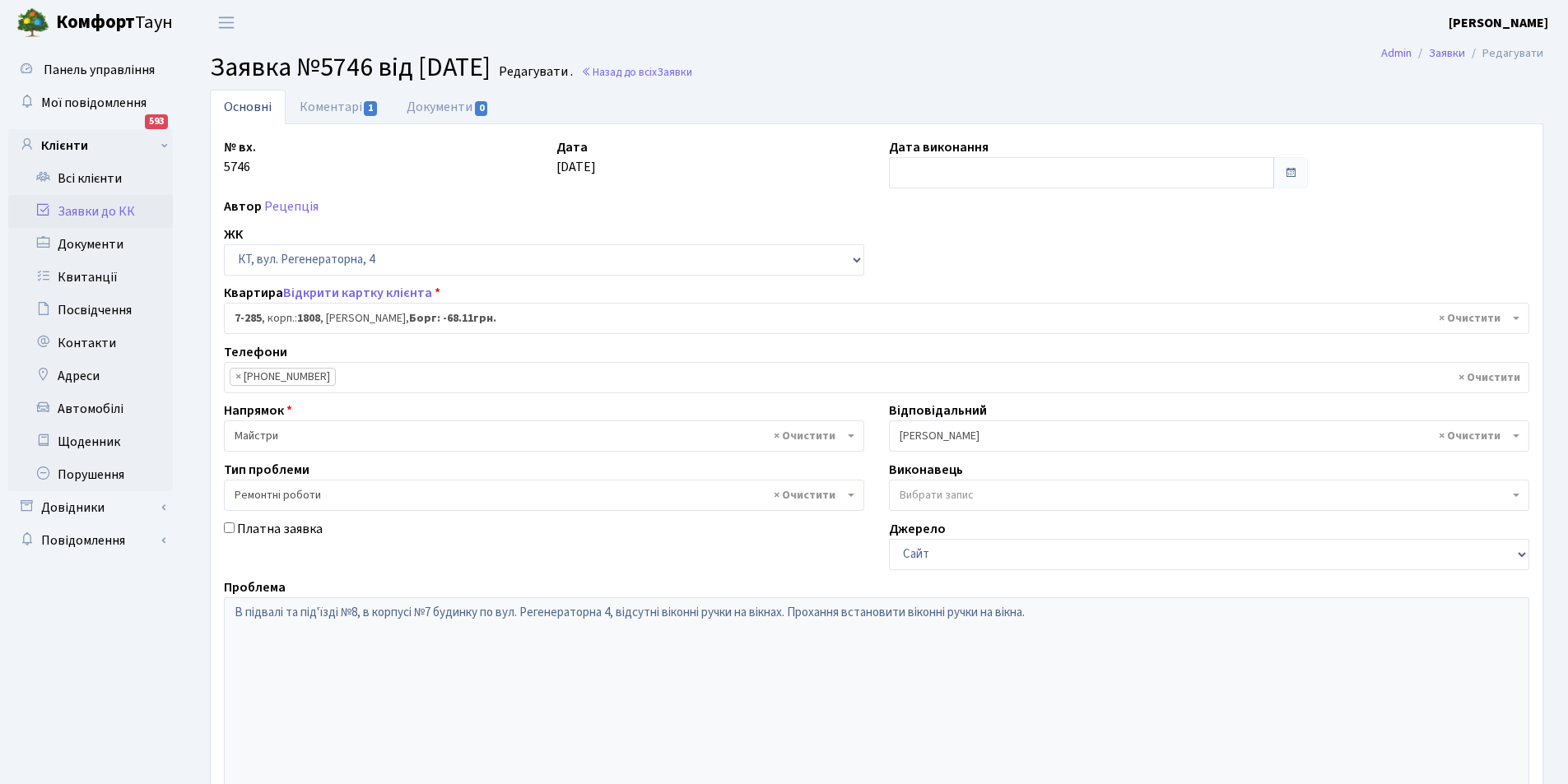 select on "4893" 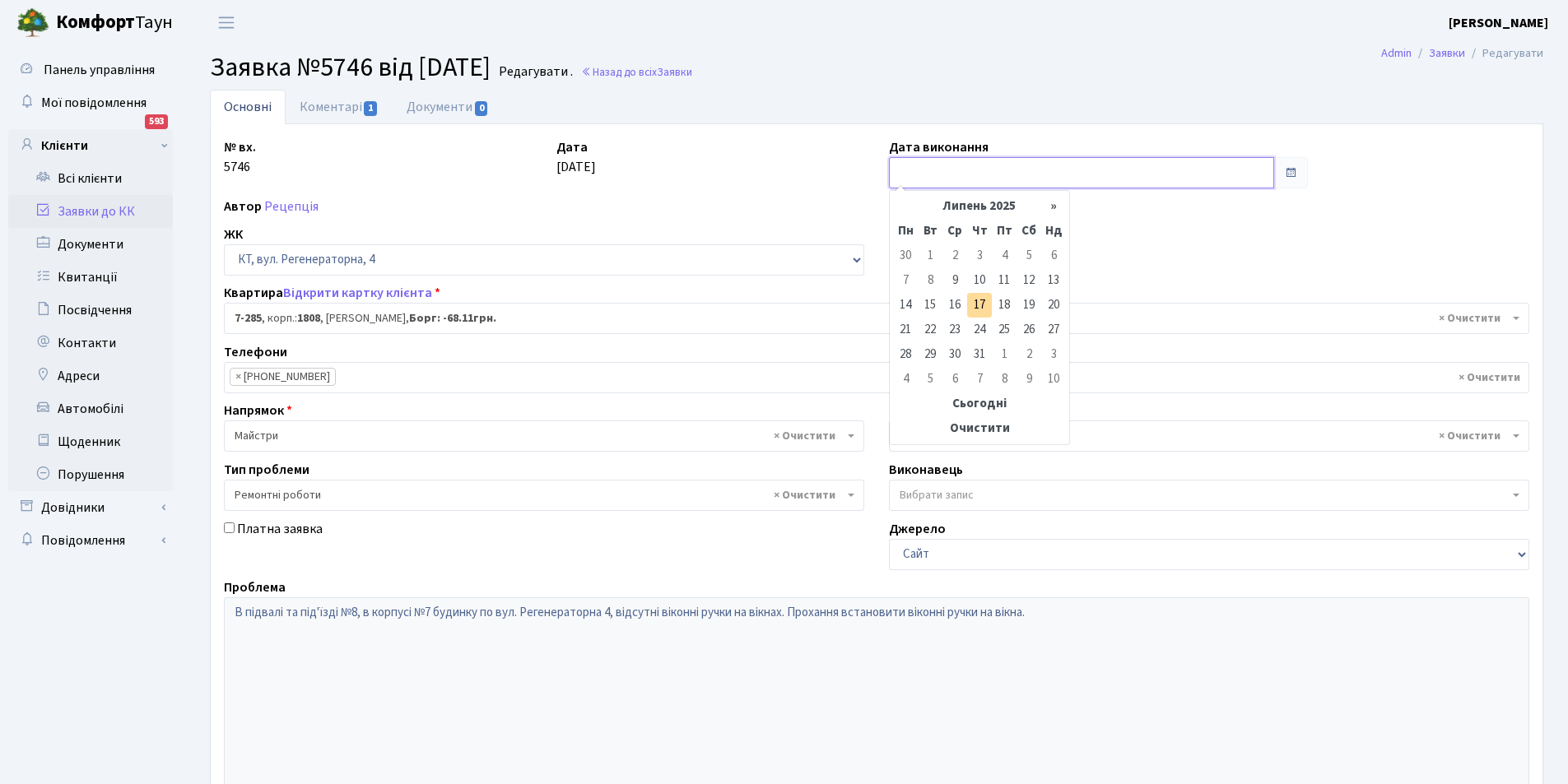 click at bounding box center [1082, 173] 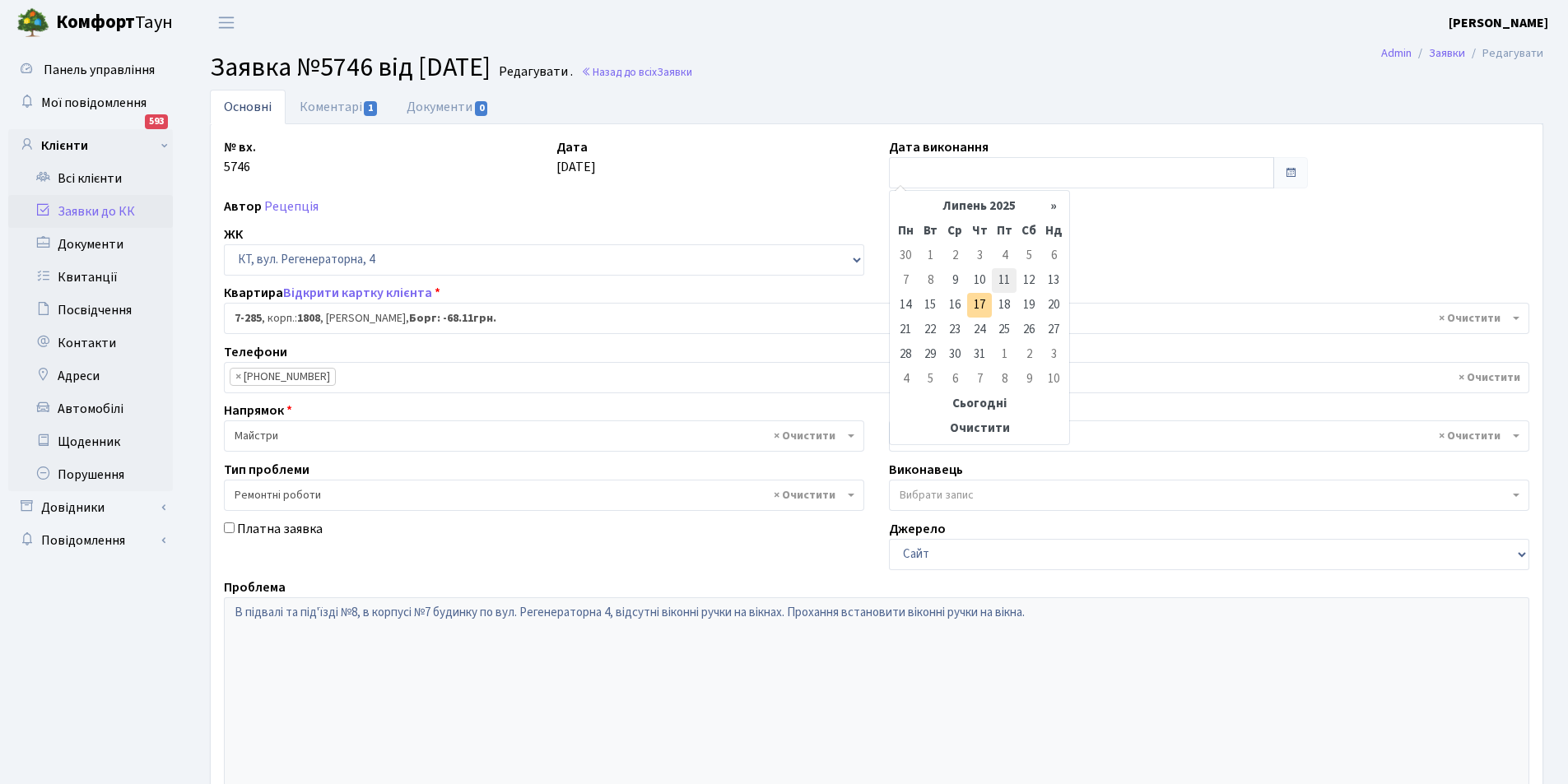 click on "11" at bounding box center (1004, 281) 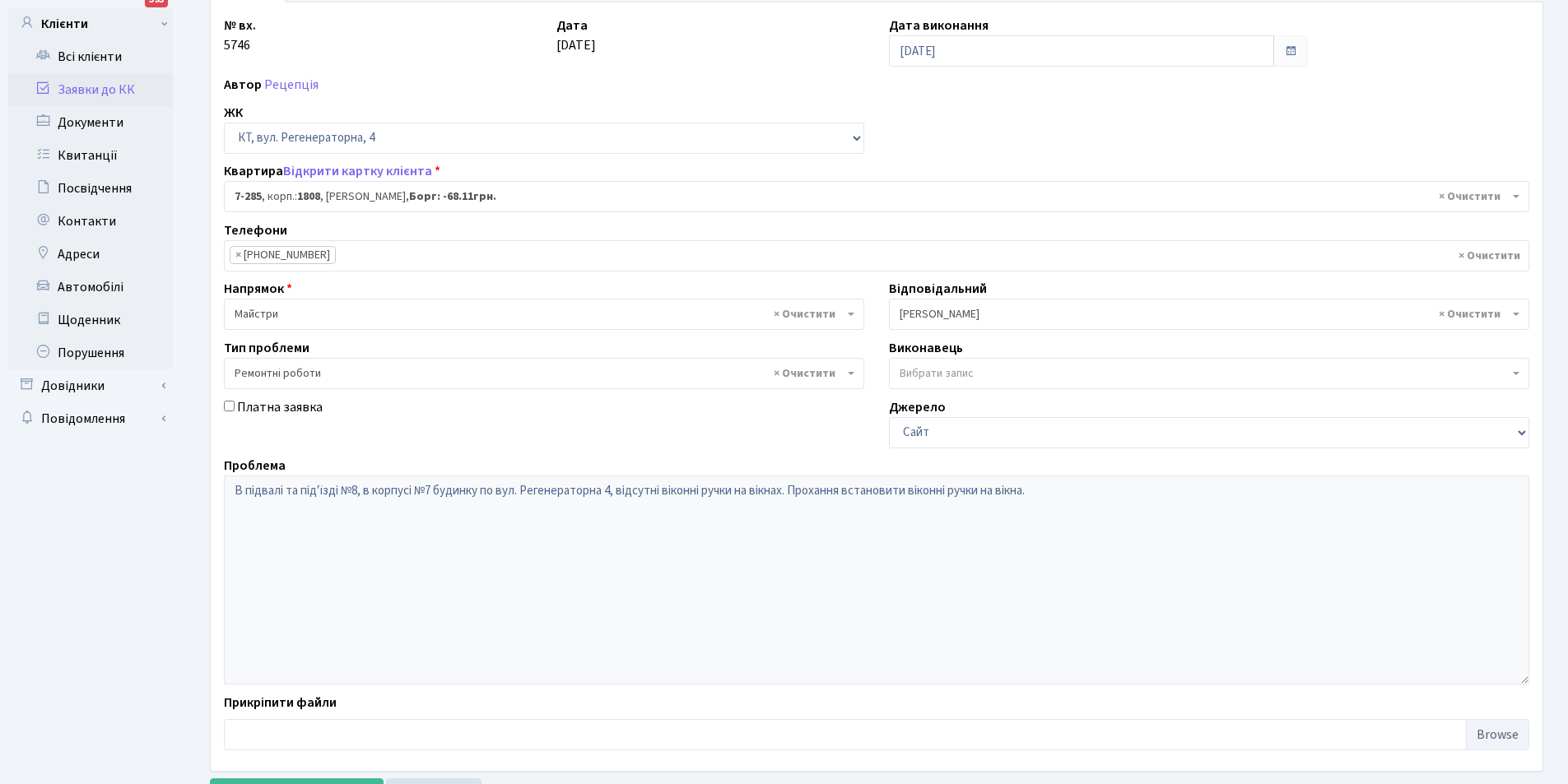 scroll, scrollTop: 197, scrollLeft: 0, axis: vertical 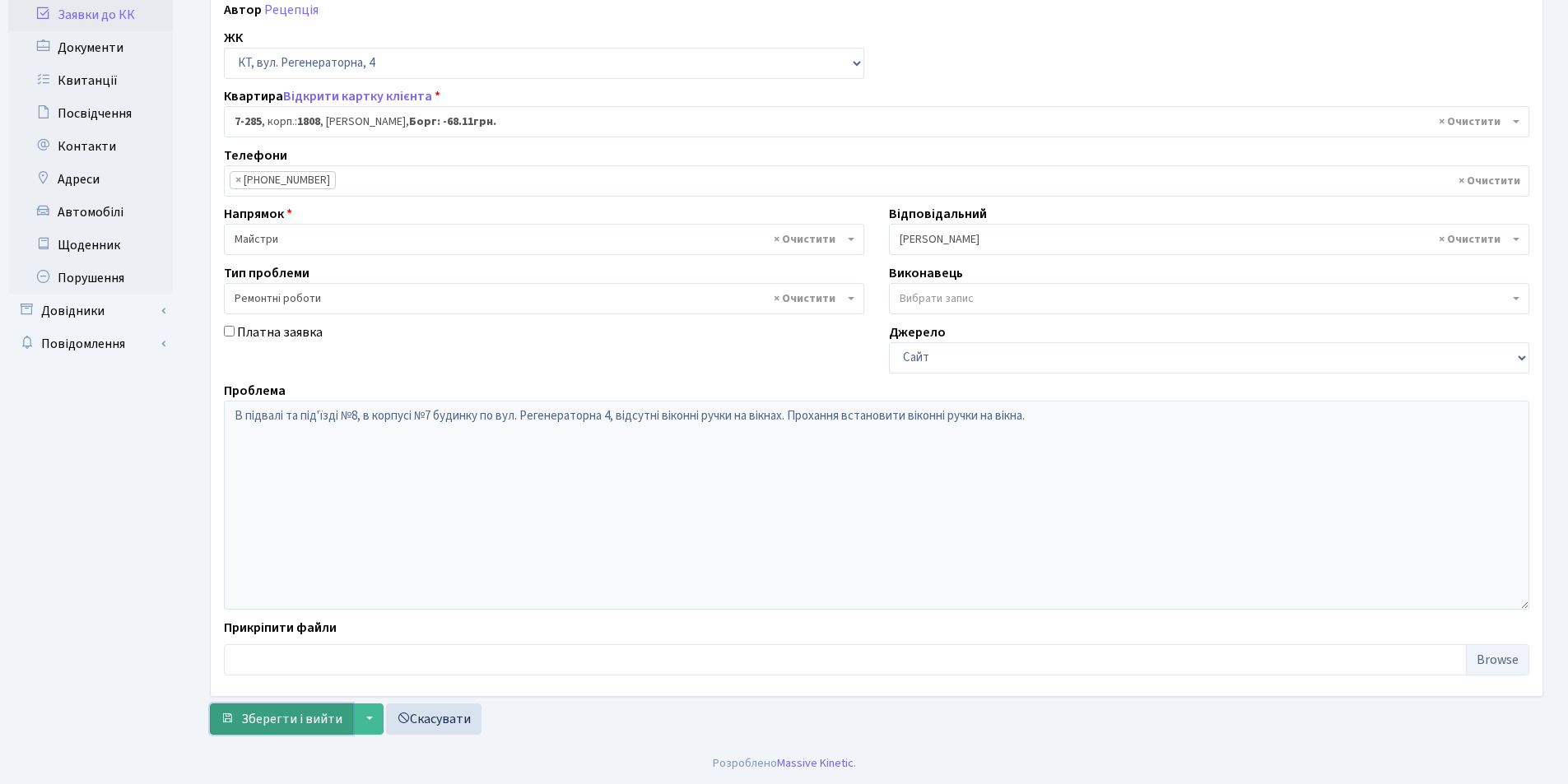 click on "Зберегти і вийти" at bounding box center [291, 719] 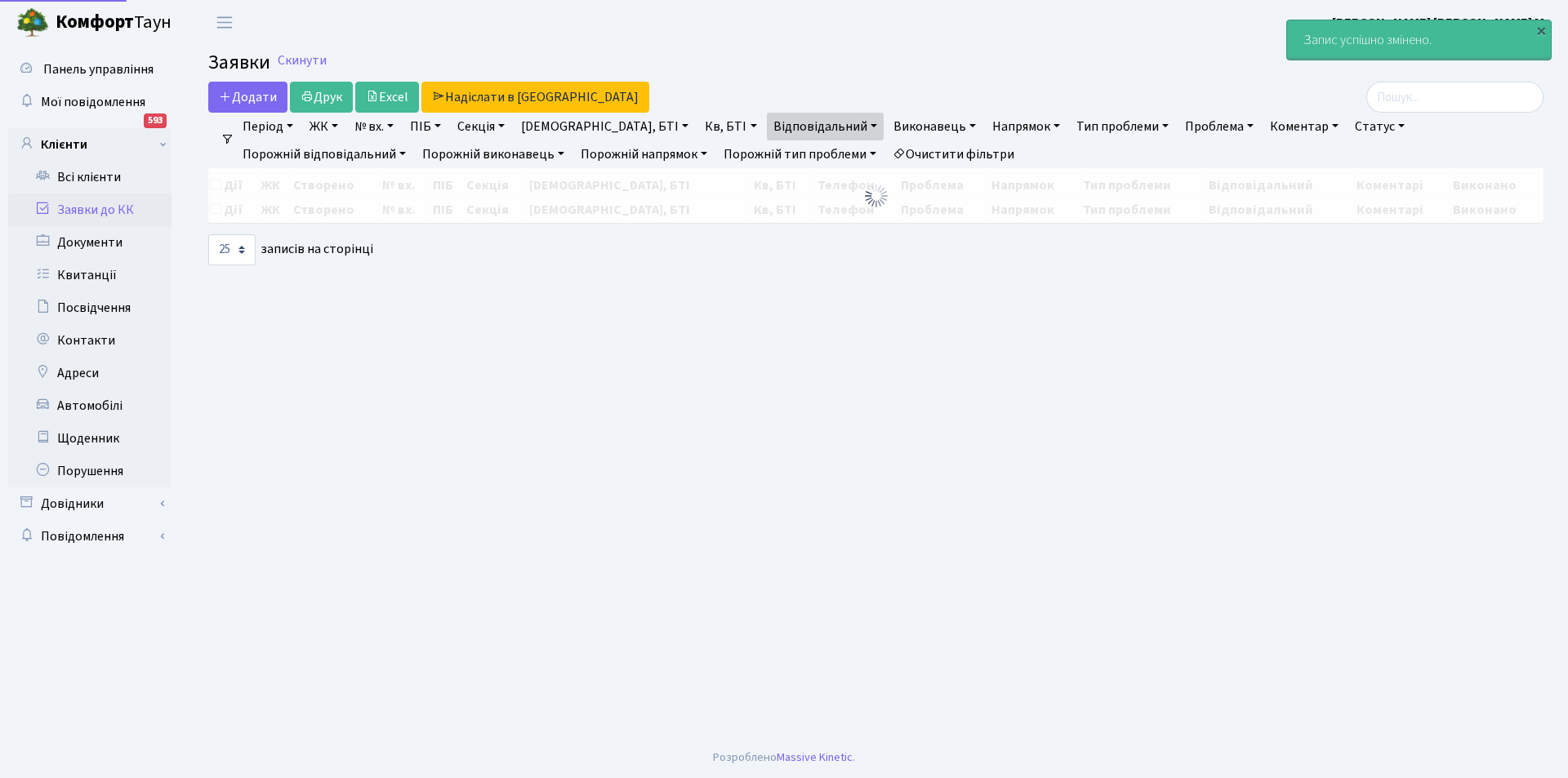select on "25" 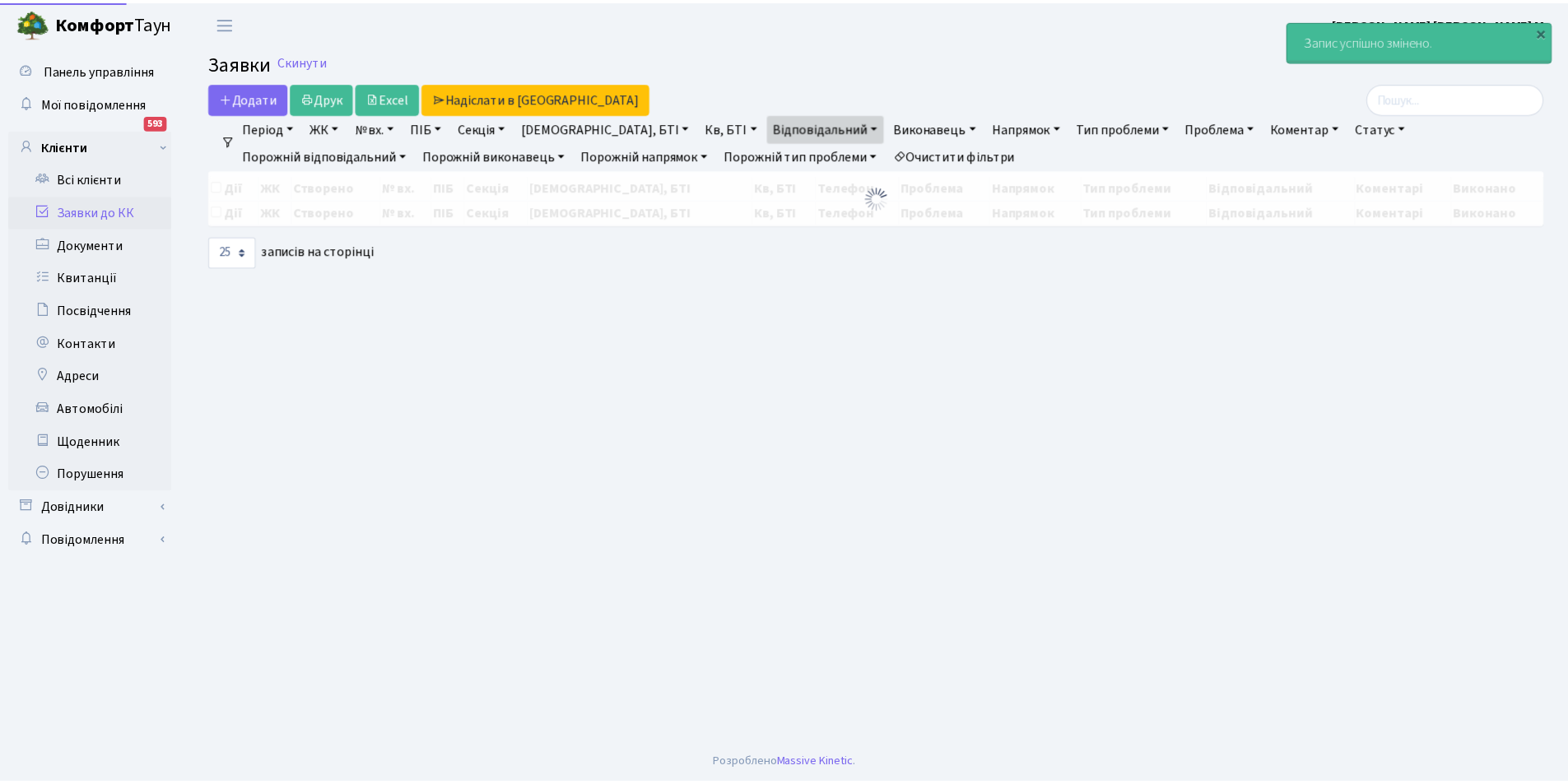 scroll, scrollTop: 0, scrollLeft: 0, axis: both 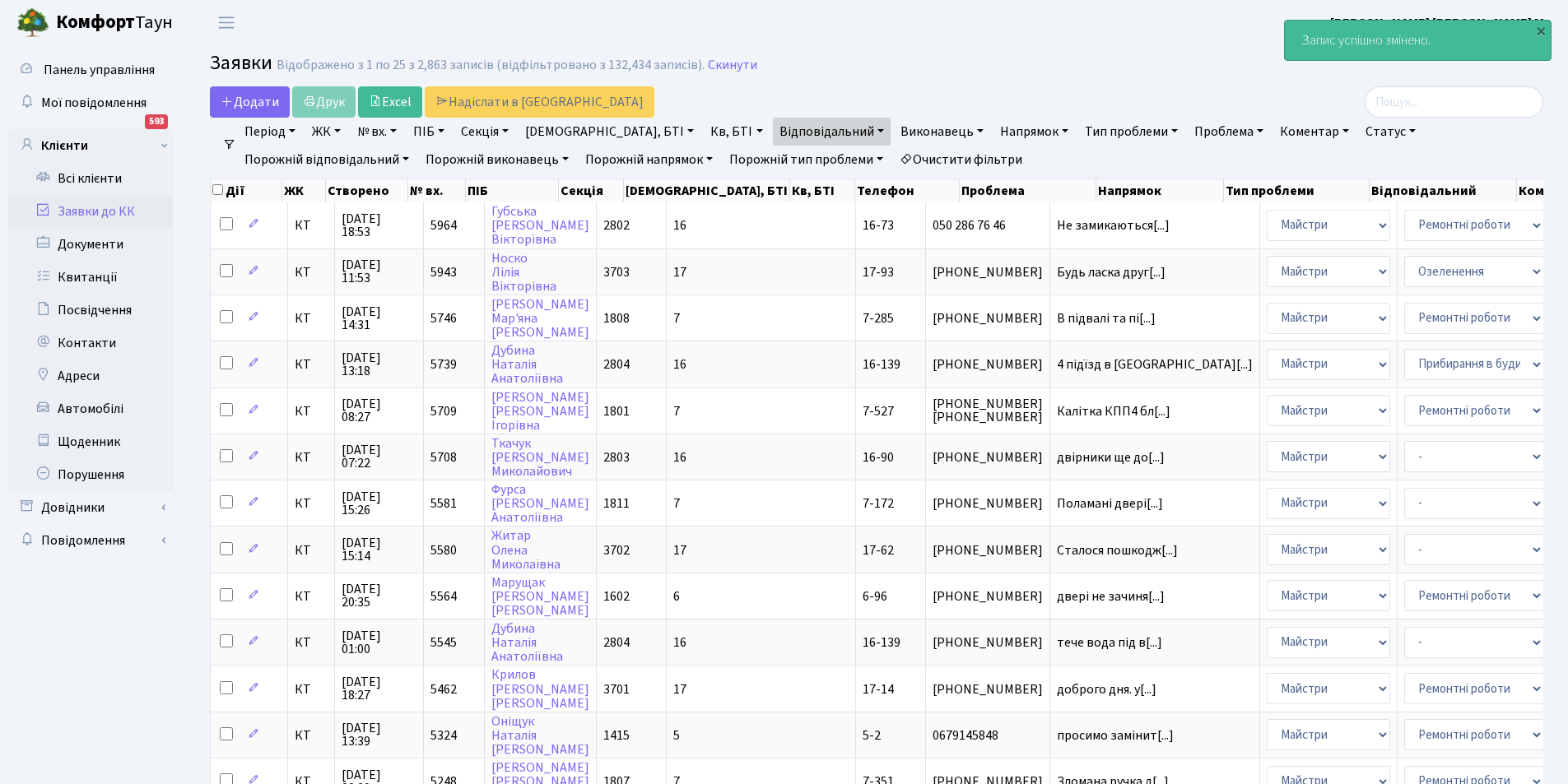 click on "Очистити фільтри" at bounding box center (961, 160) 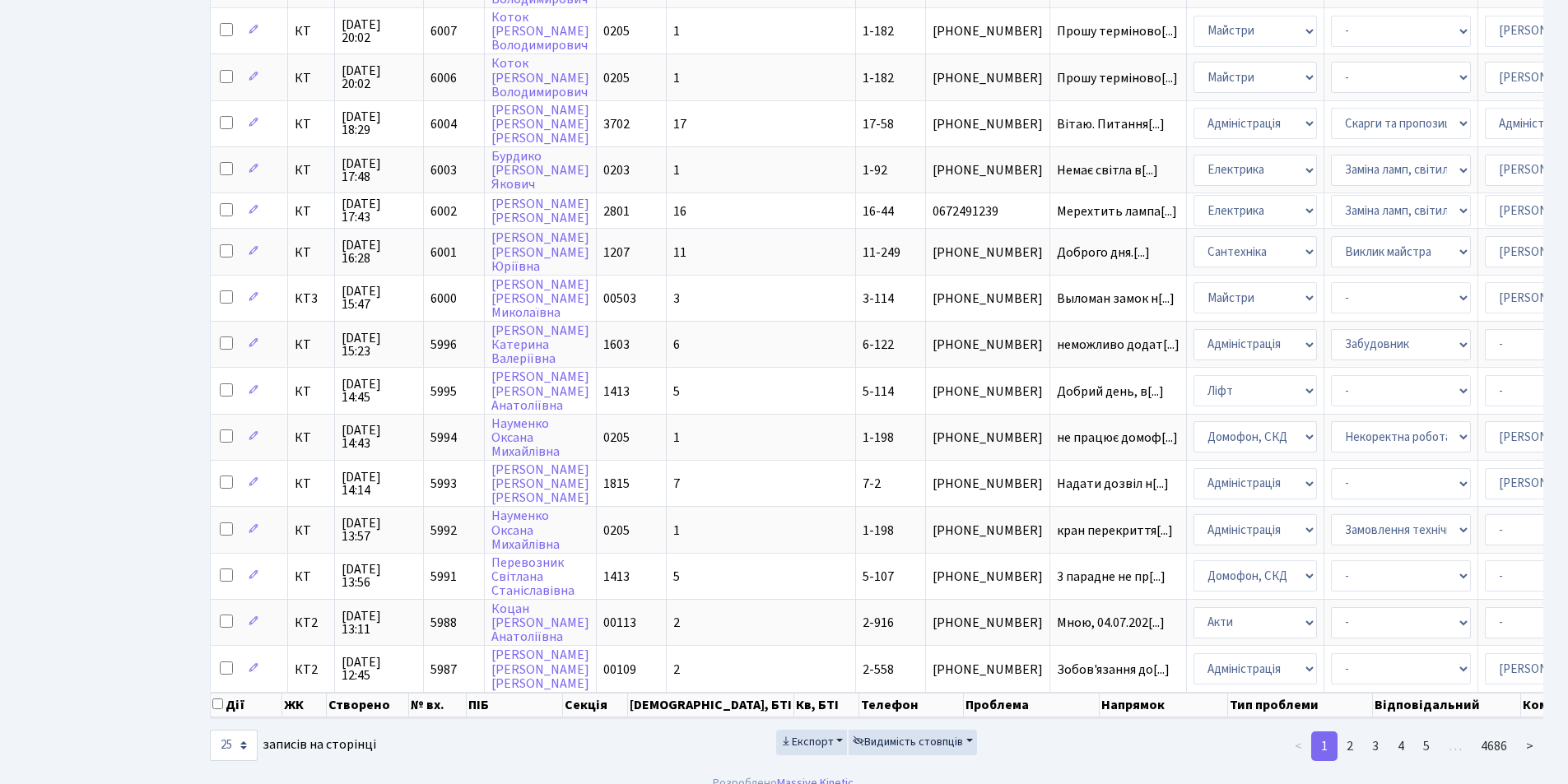 scroll, scrollTop: 648, scrollLeft: 0, axis: vertical 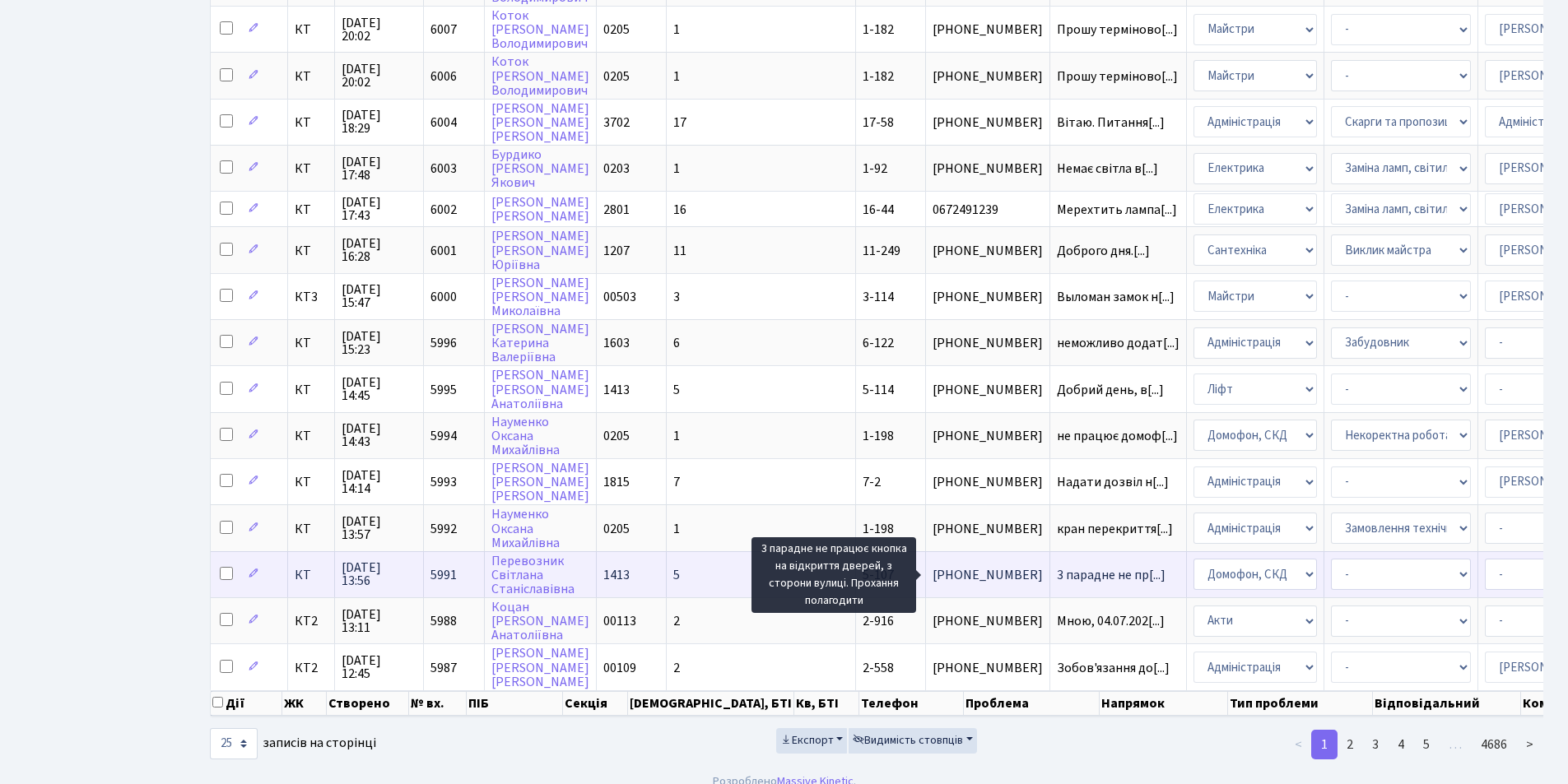 click on "3 парадне не пр[...]" at bounding box center (1111, 575) 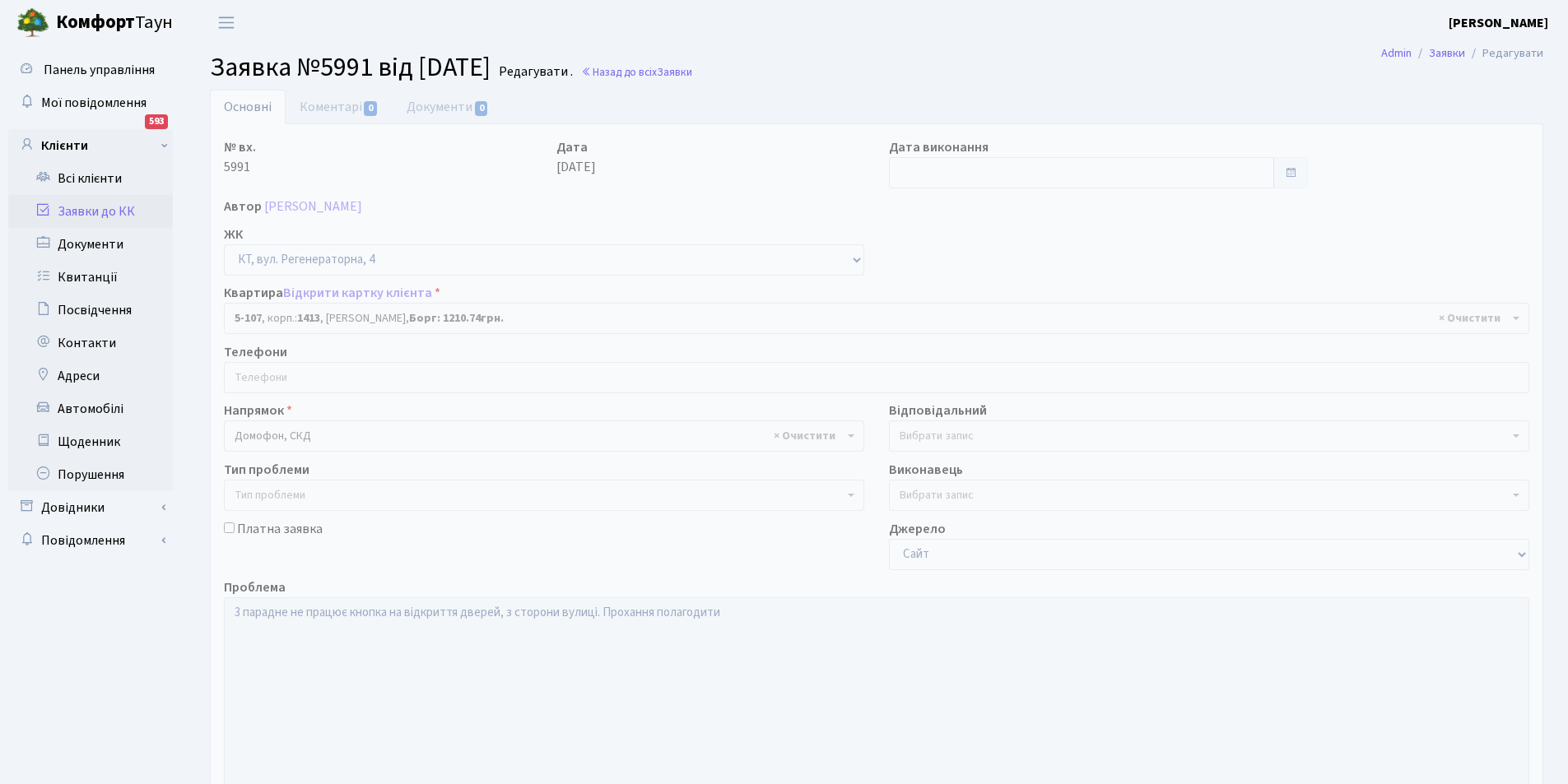 select on "2429" 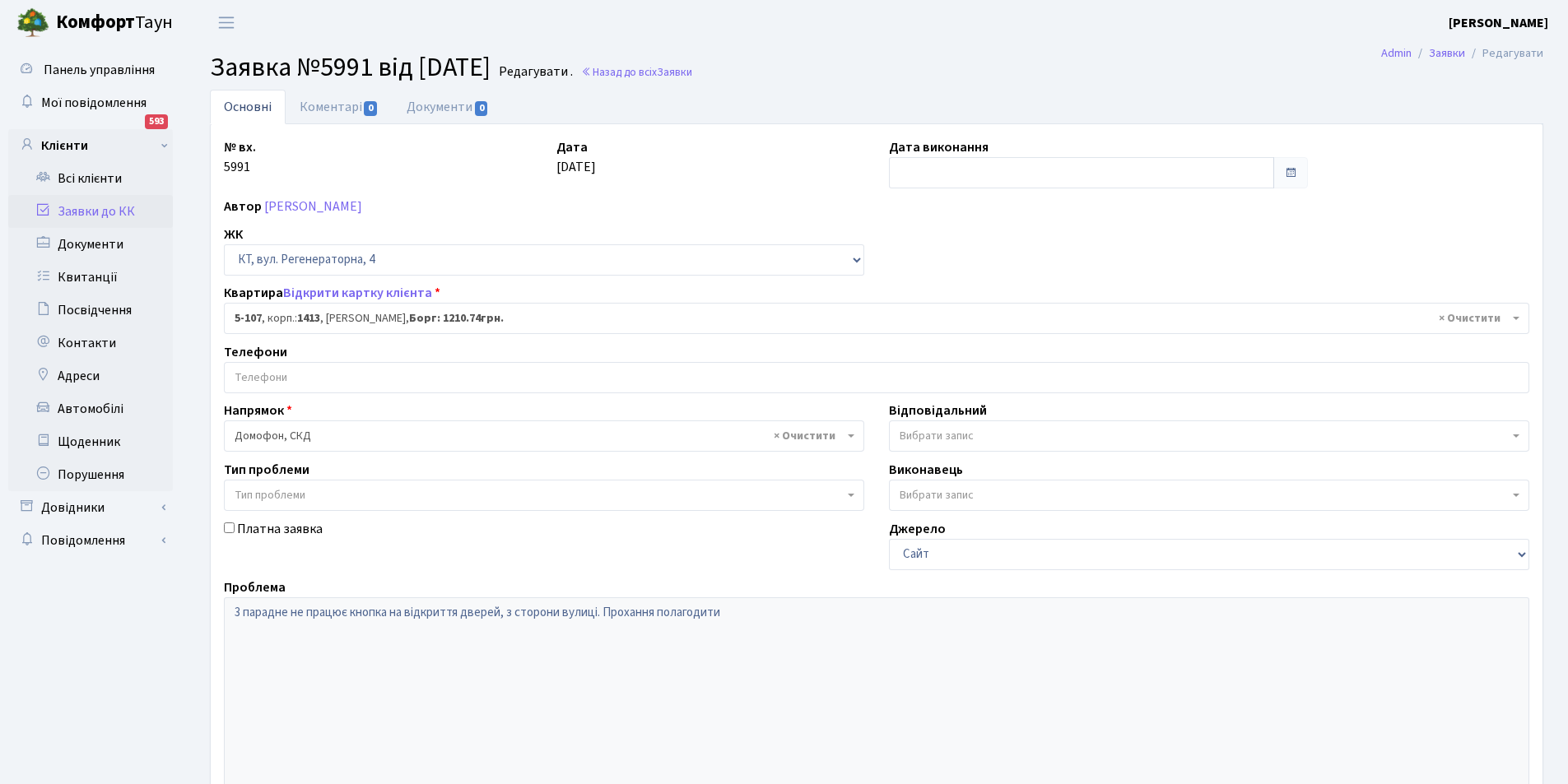 scroll, scrollTop: 0, scrollLeft: 0, axis: both 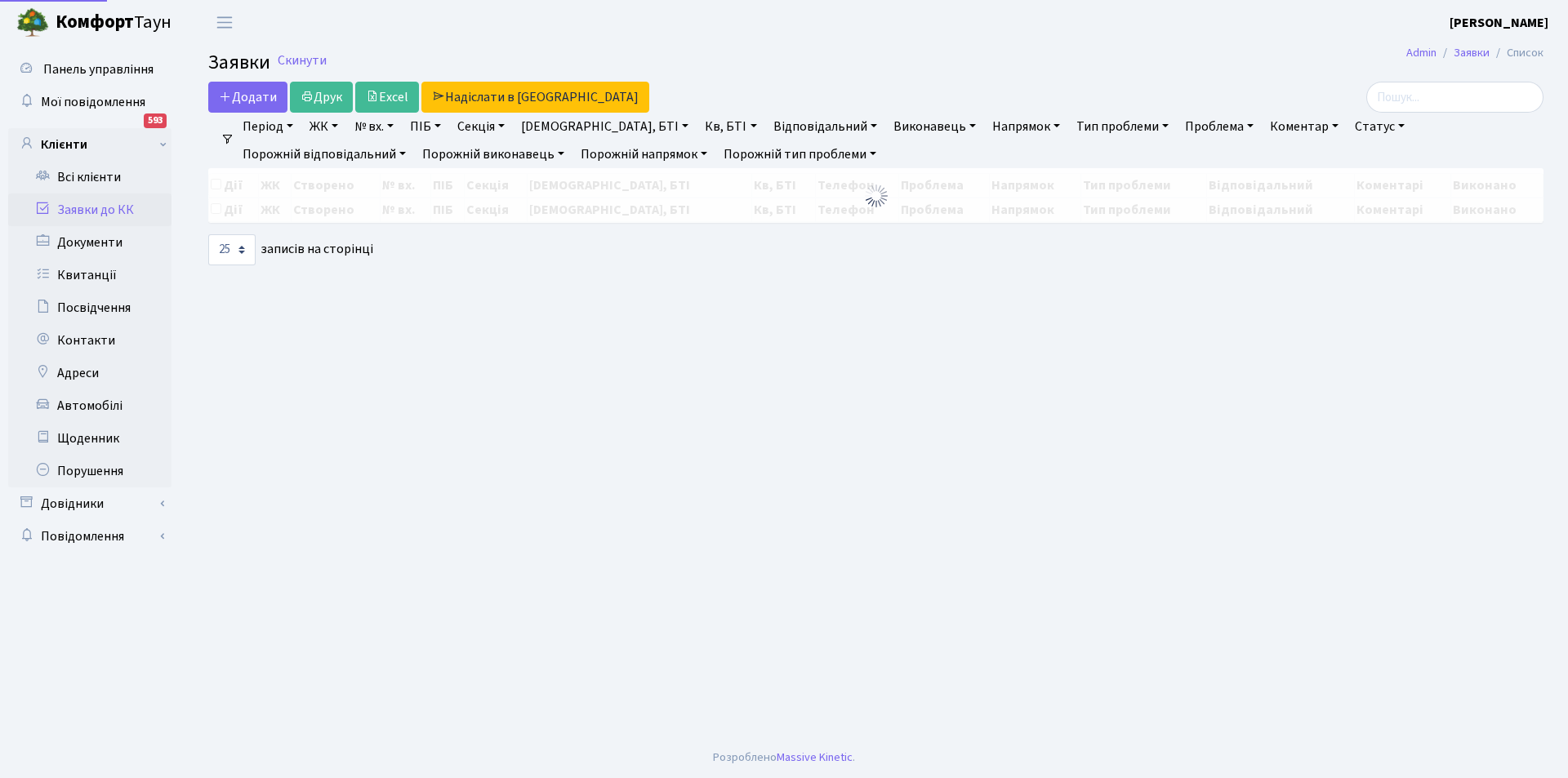 select on "25" 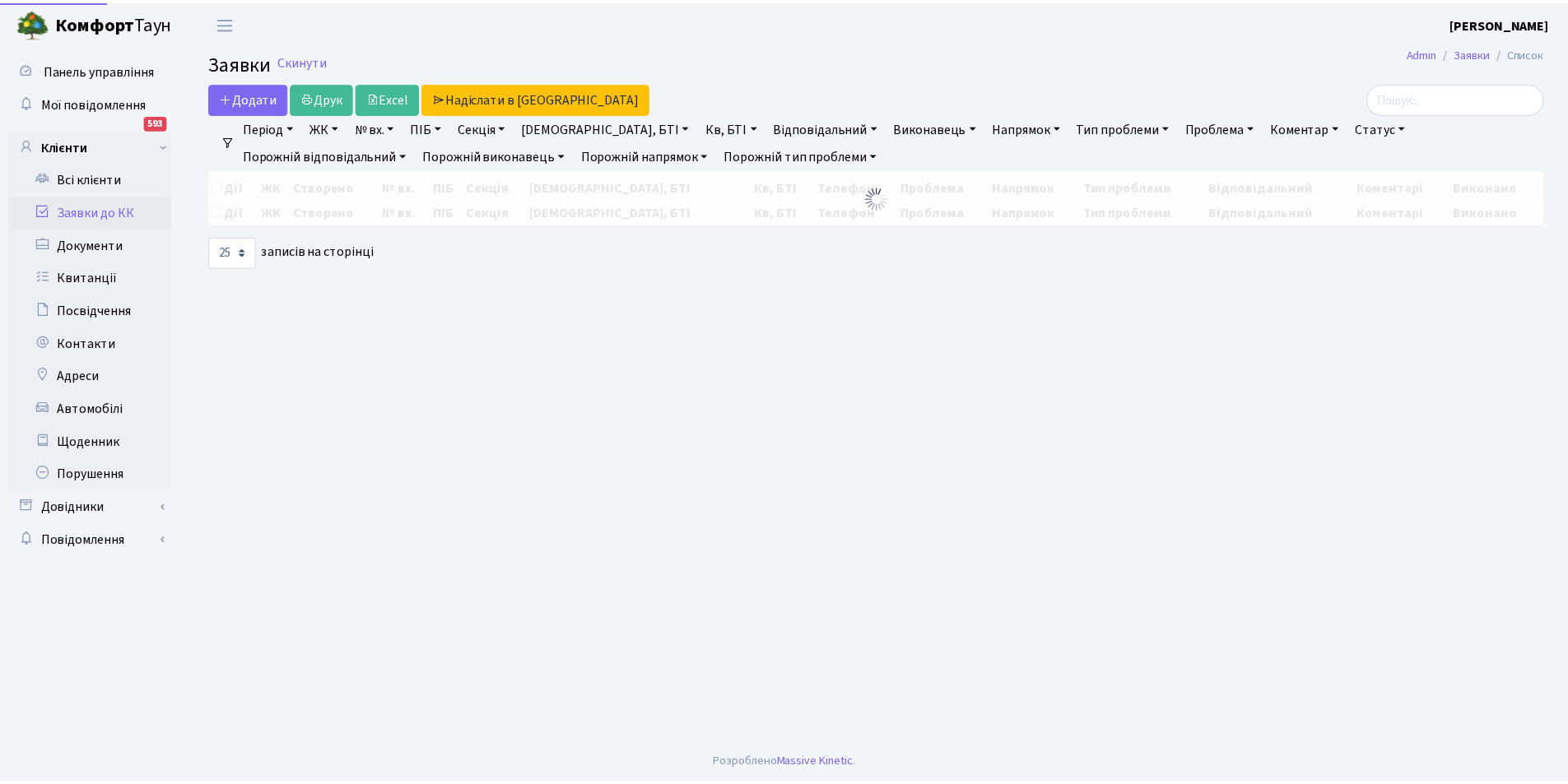 scroll, scrollTop: 0, scrollLeft: 0, axis: both 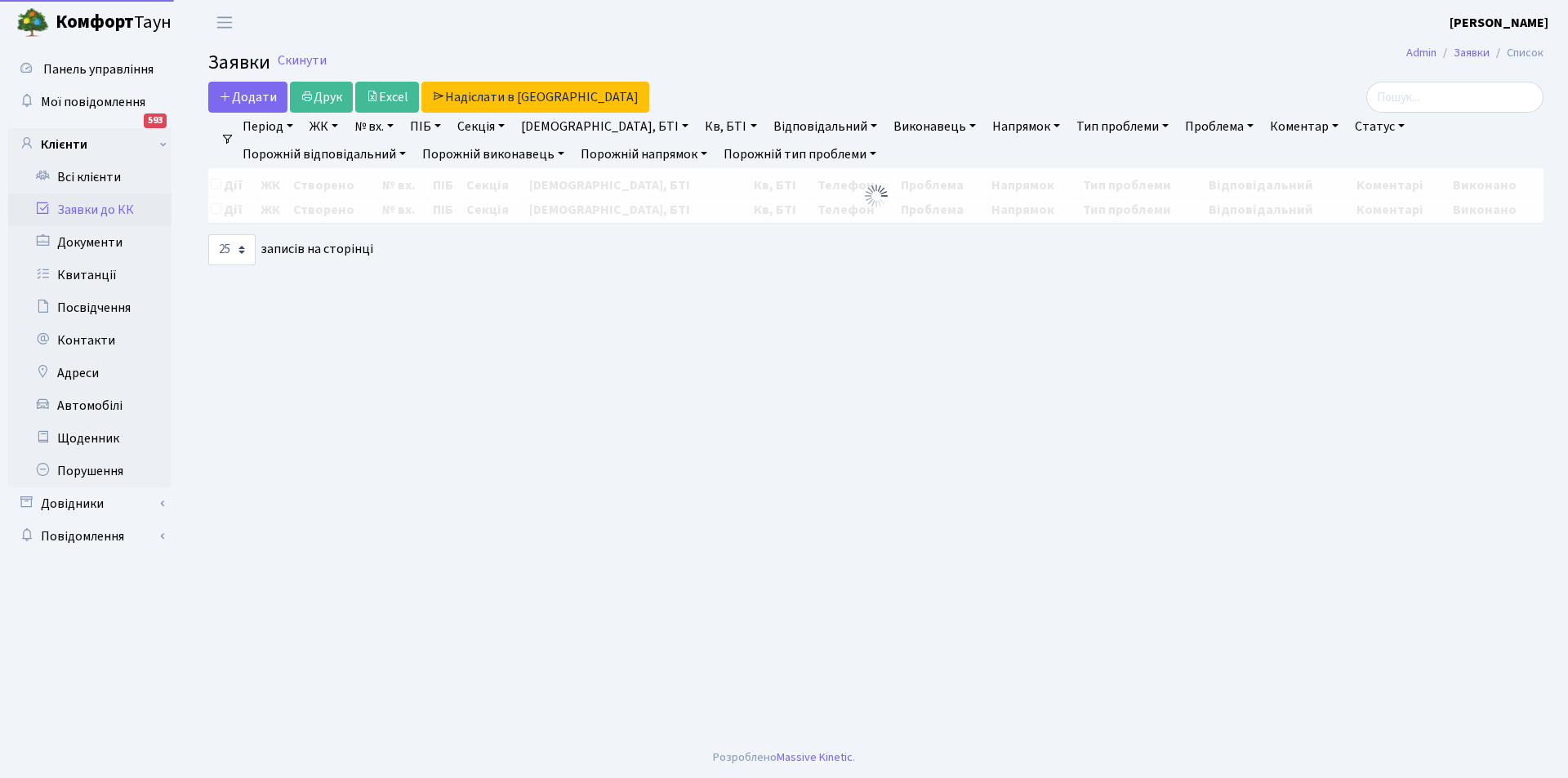 select on "25" 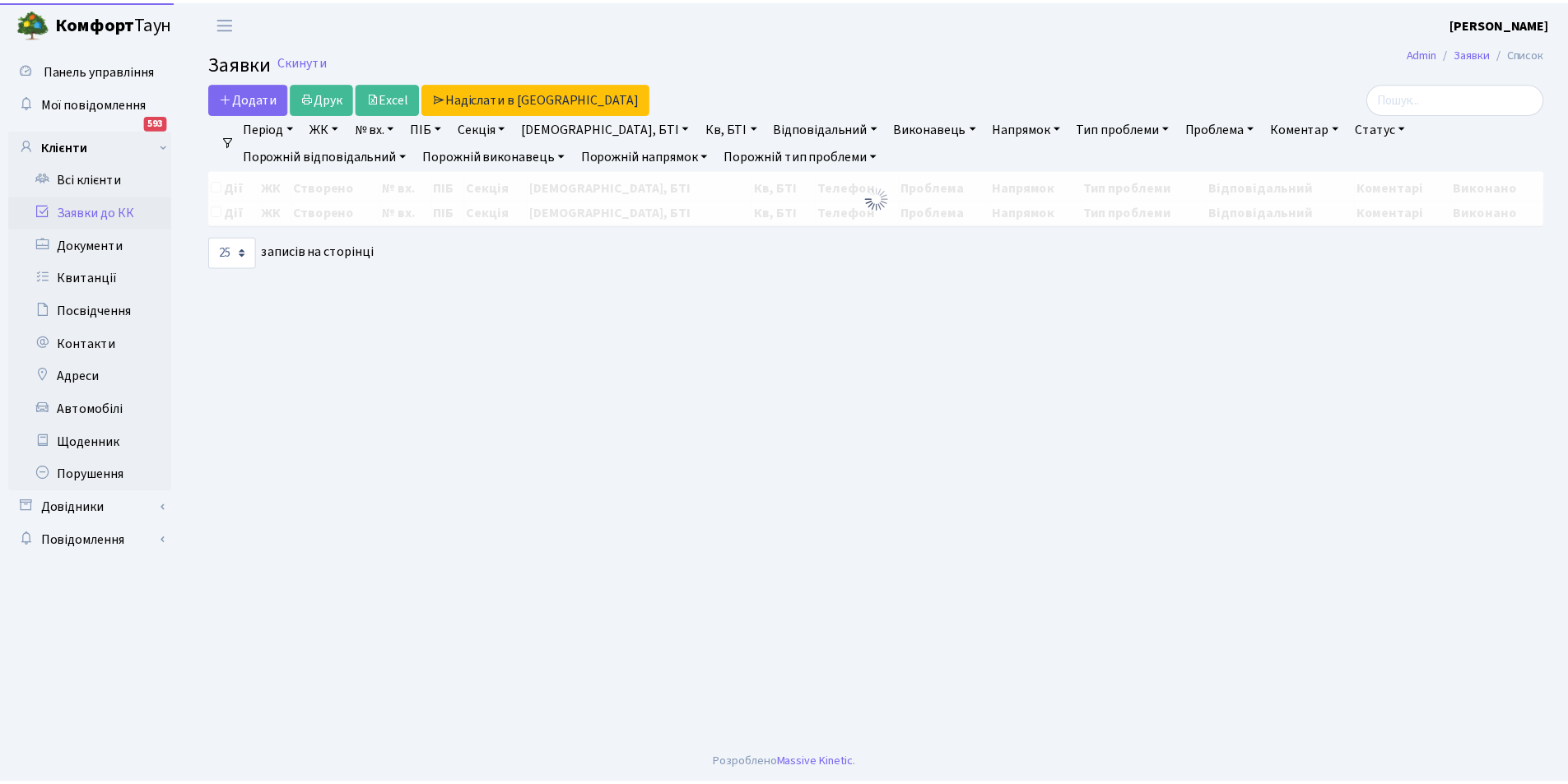 scroll, scrollTop: 0, scrollLeft: 0, axis: both 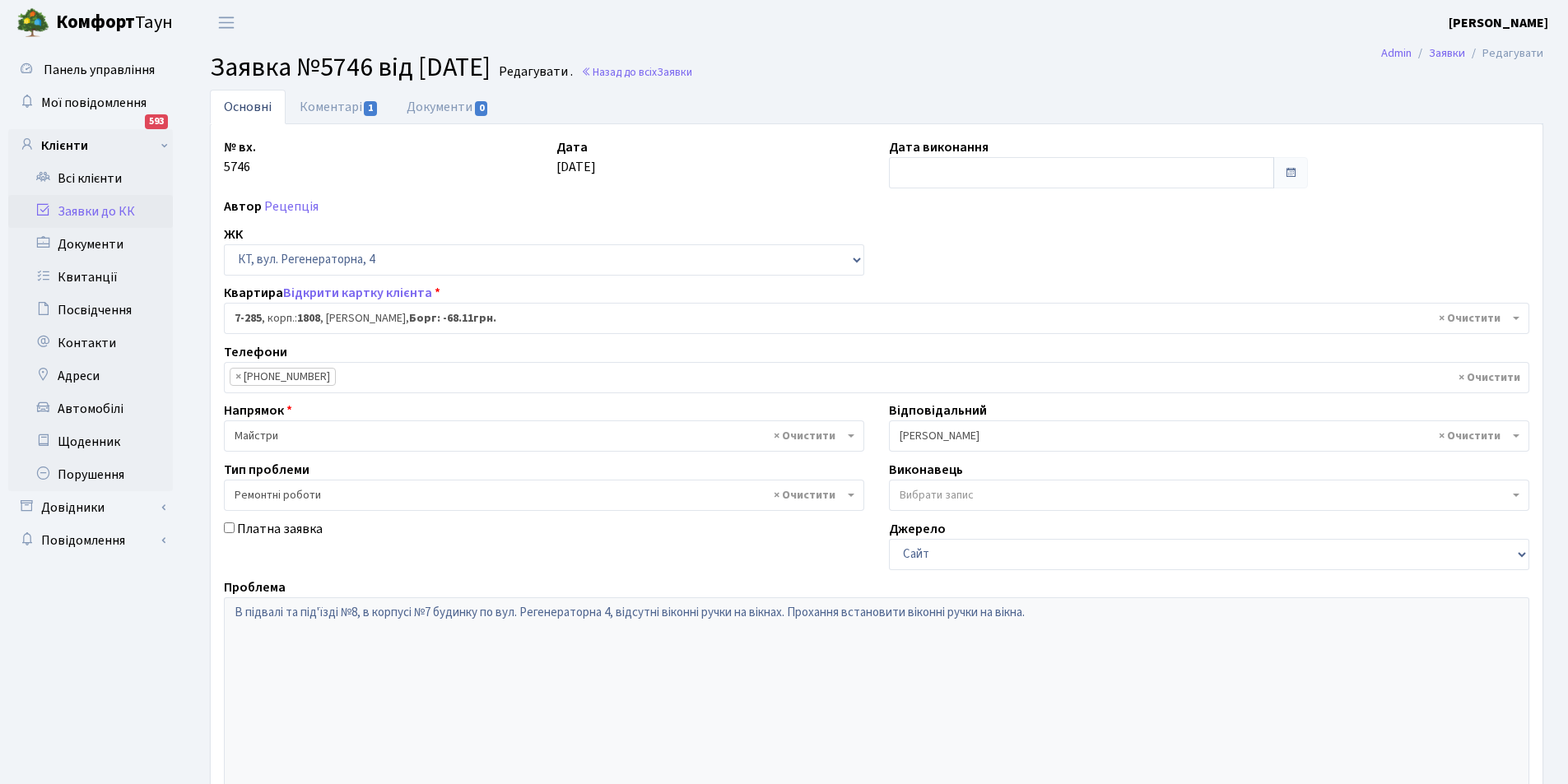 select on "4893" 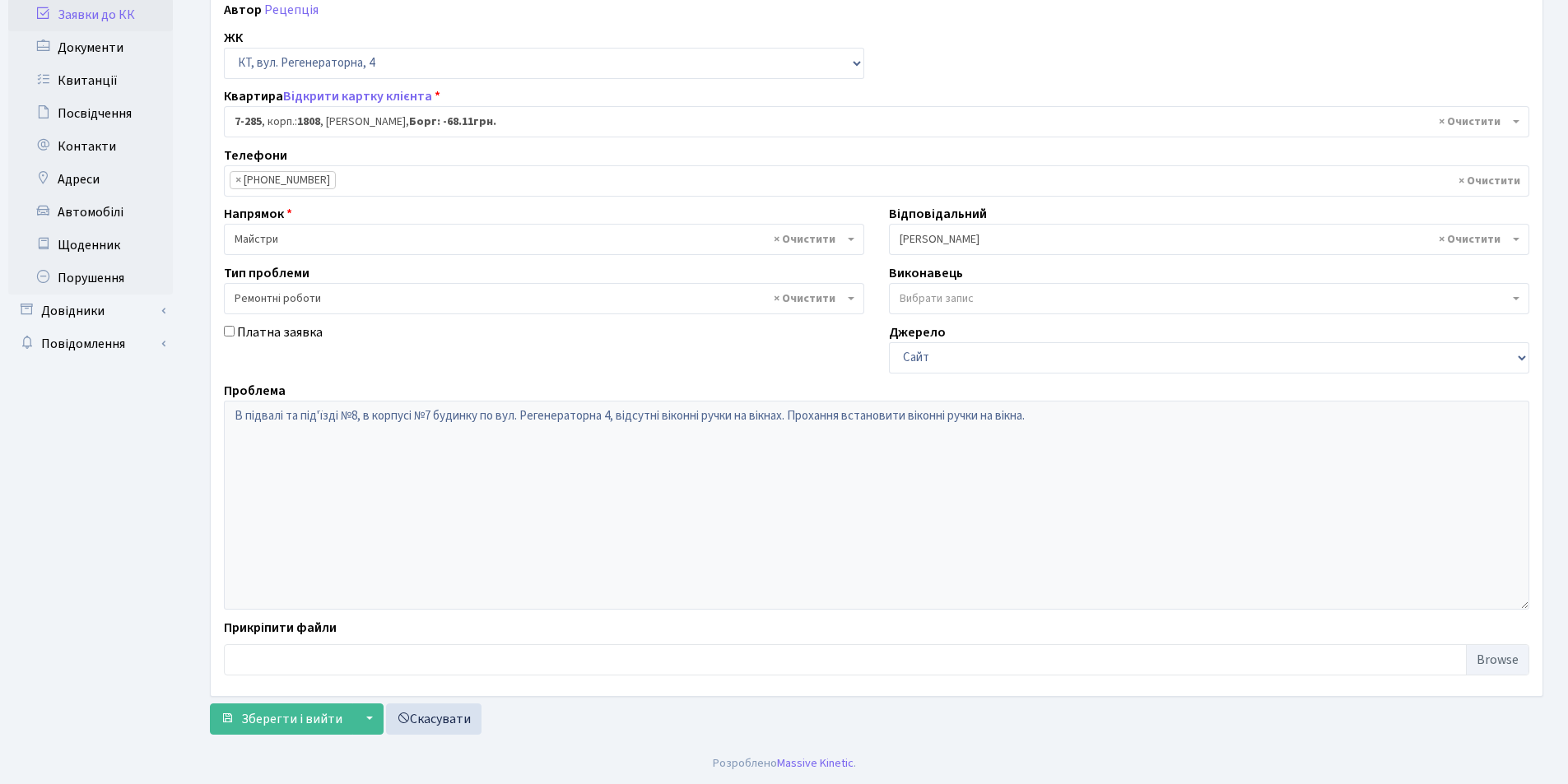 scroll, scrollTop: 0, scrollLeft: 0, axis: both 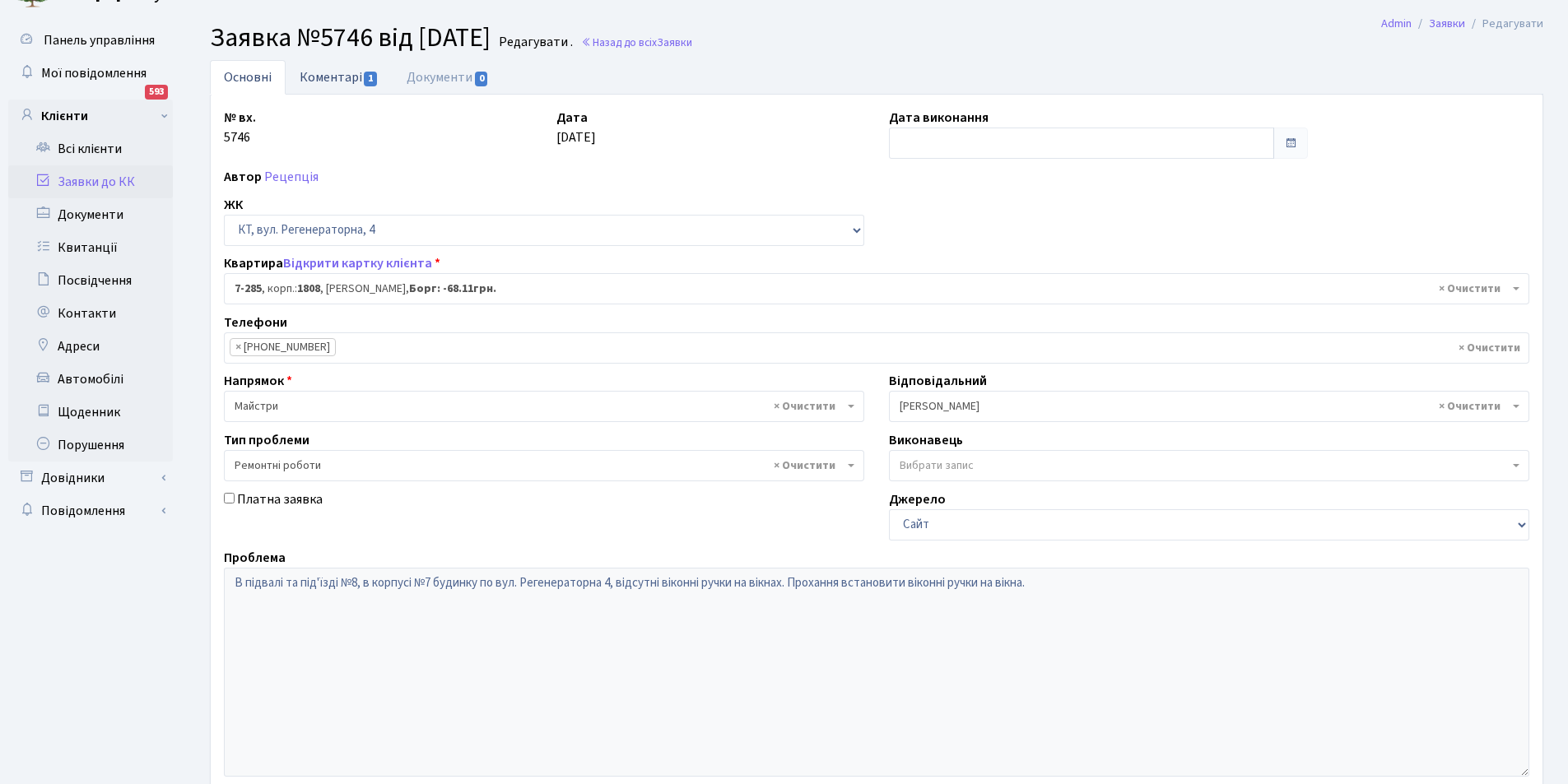 click on "Коментарі  1" at bounding box center [339, 77] 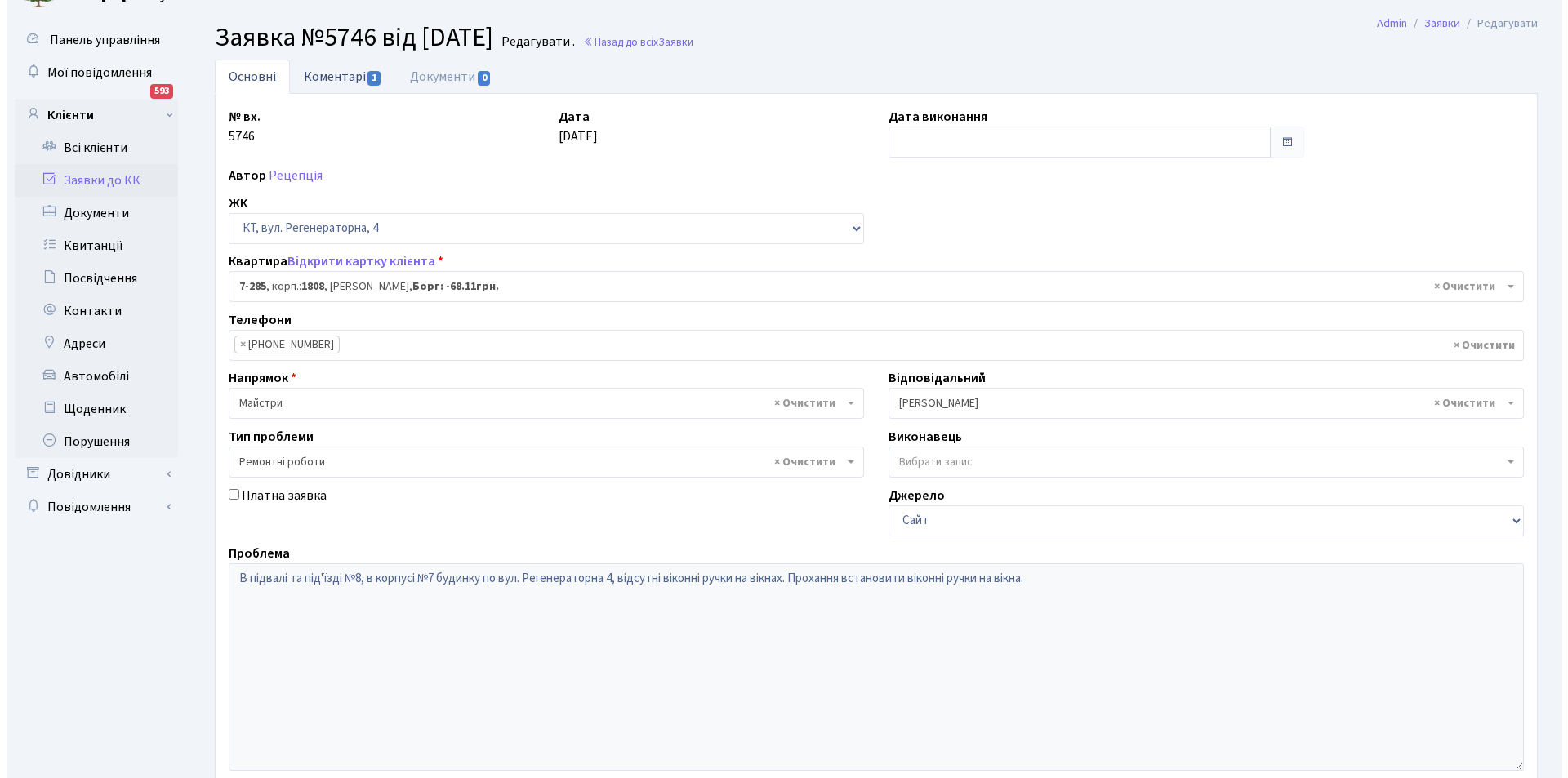 scroll, scrollTop: 0, scrollLeft: 0, axis: both 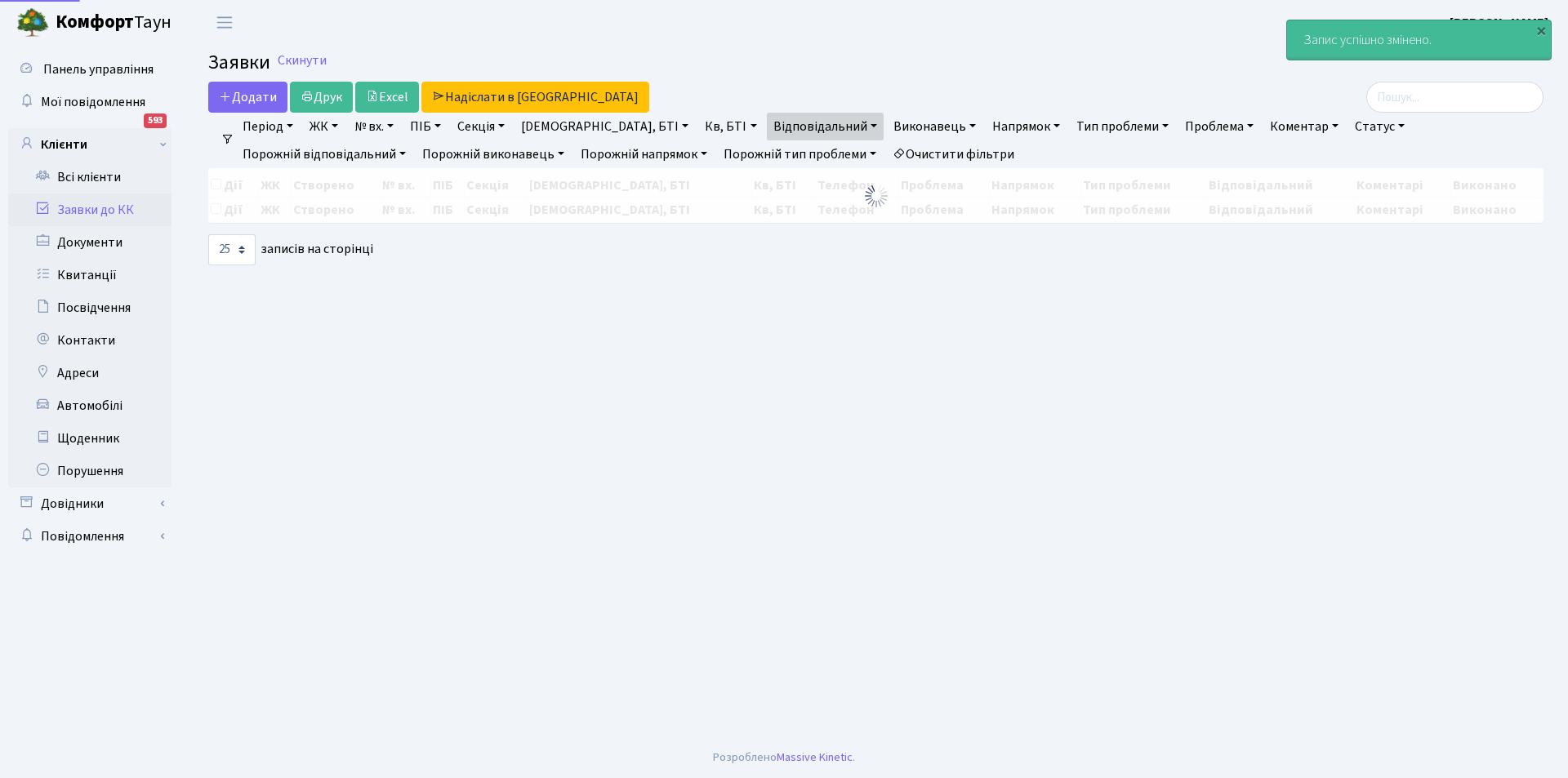 select on "25" 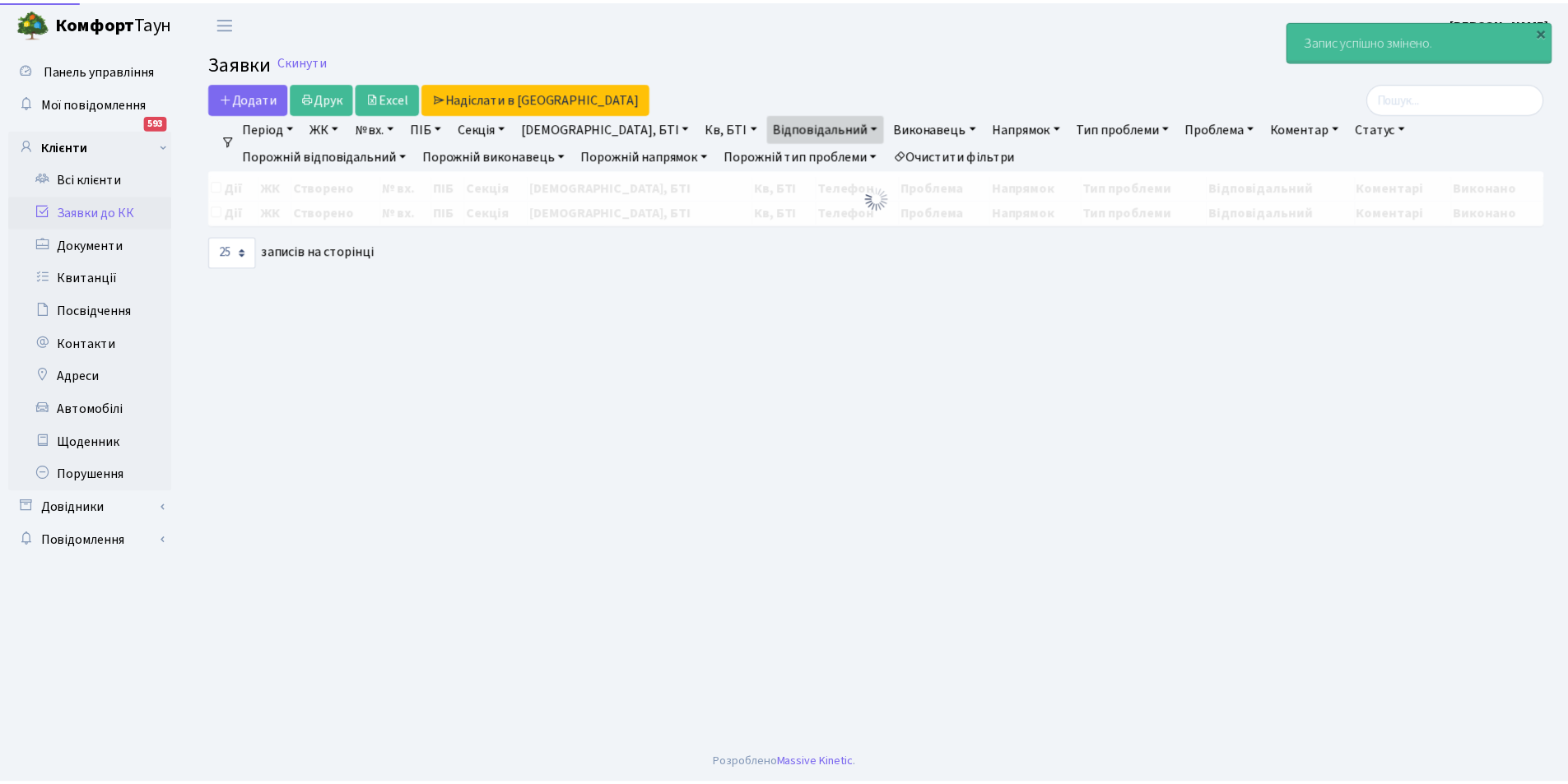 scroll, scrollTop: 0, scrollLeft: 0, axis: both 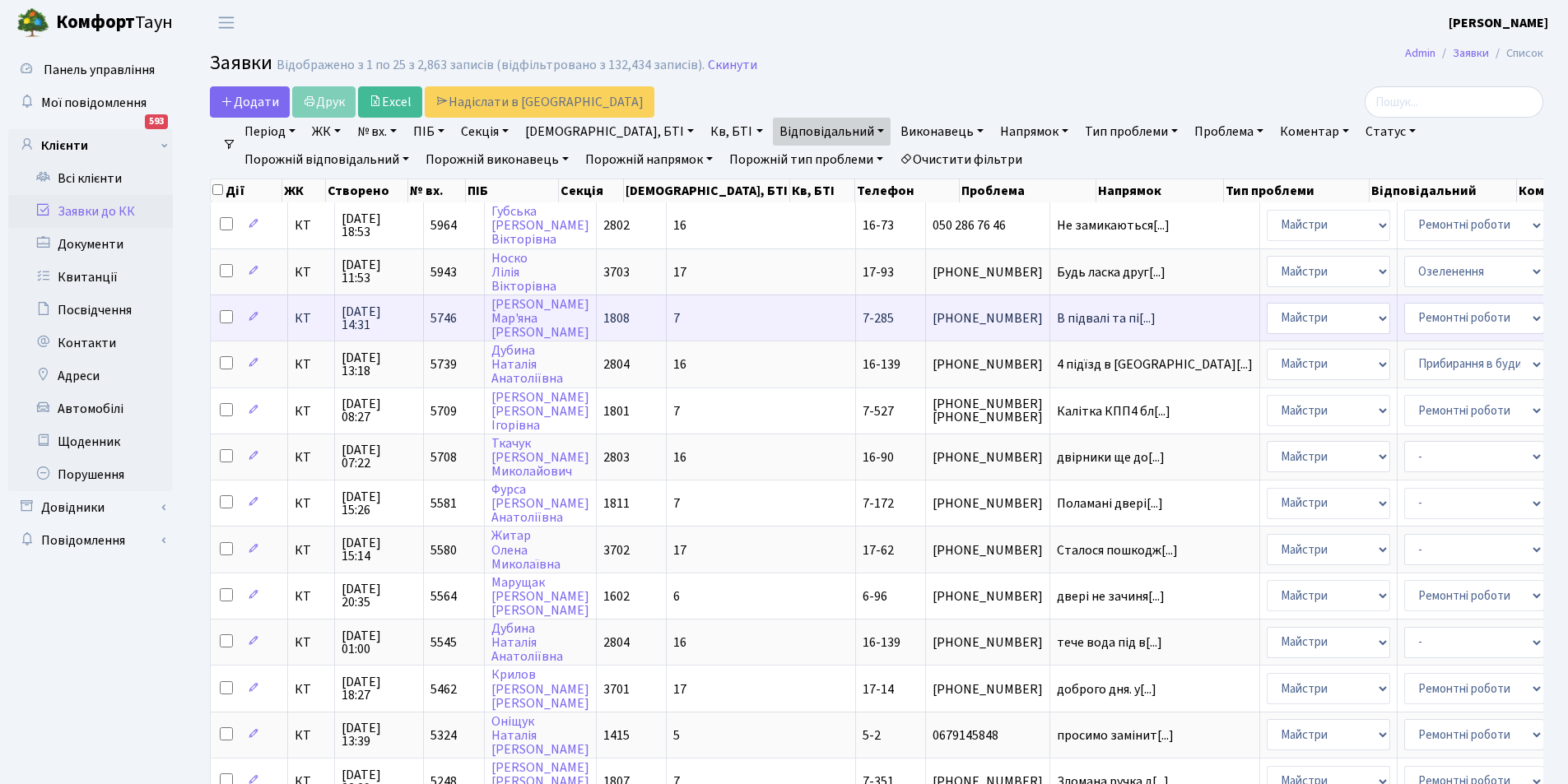 click on "-
Адміністратор ЖК КТ
Вижул В. В.
Гордієнко Н.В.
Дядюшкін Д.Ю.
Кипчук Т. А.
Кладко Т.М.
Клишко І.
Колесніков В.
Коровін О.Д. Корчун А. А." at bounding box center (1628, 318) 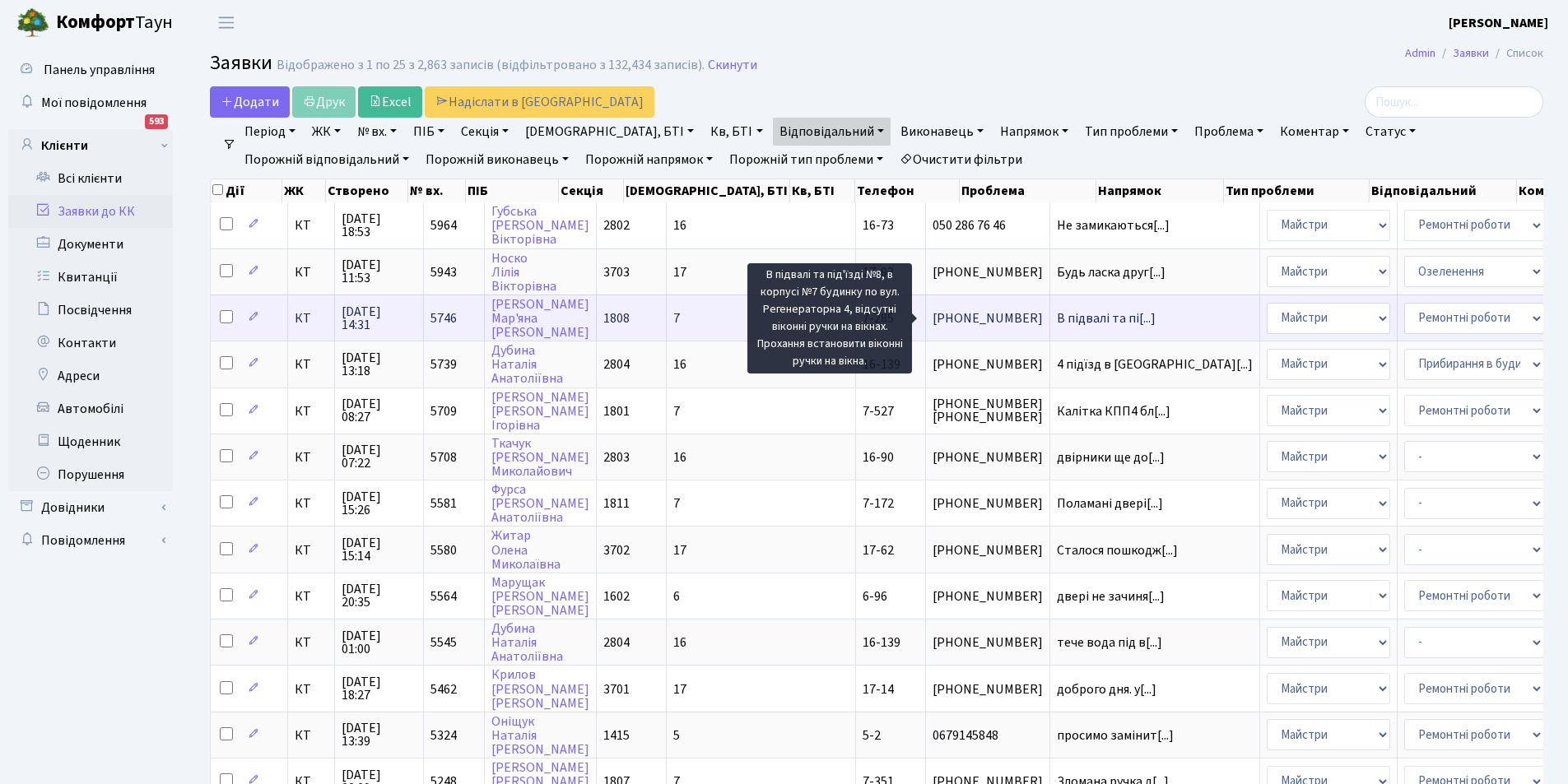 click on "В підвалі та пі[...]" at bounding box center (1106, 318) 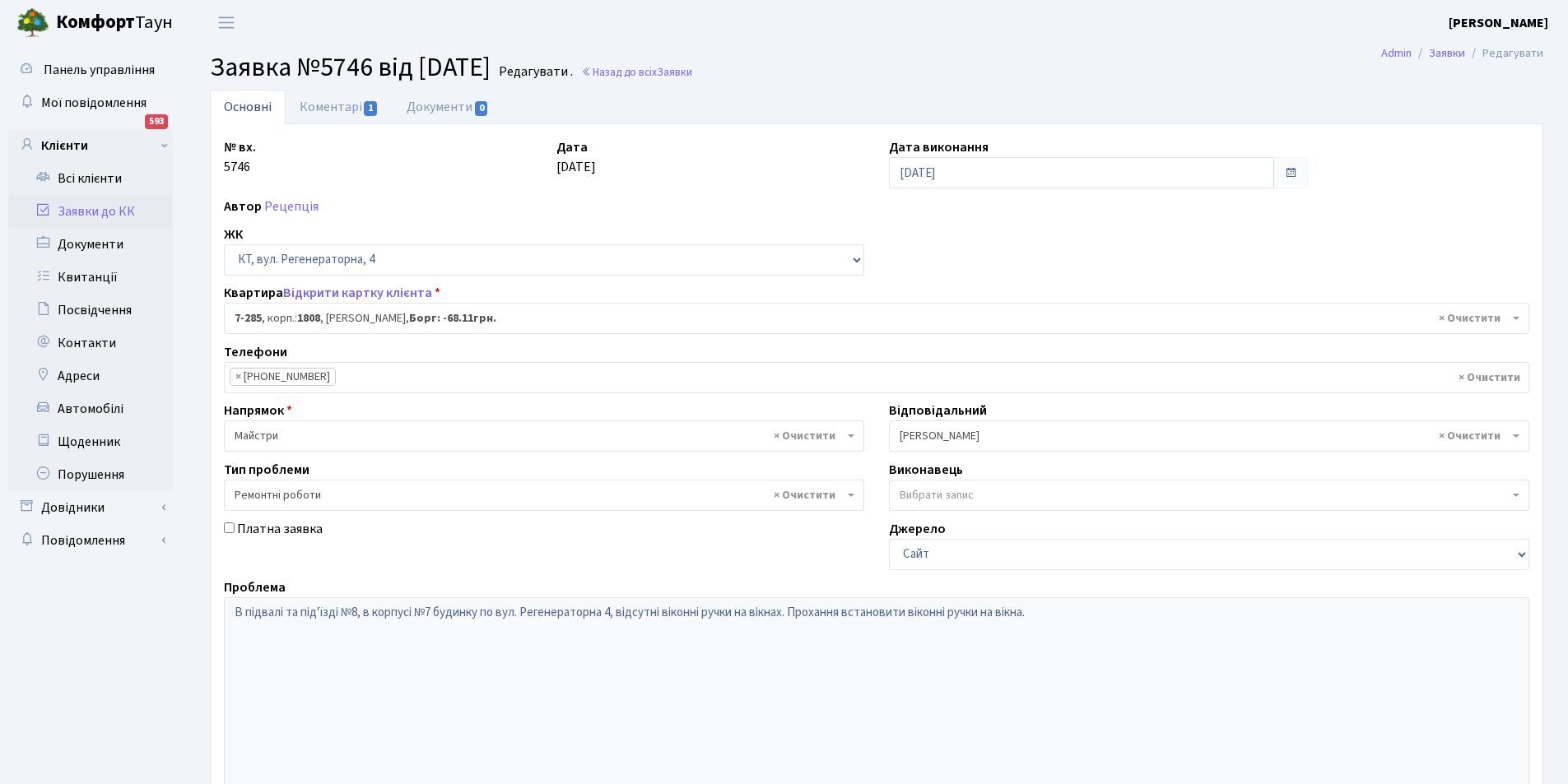 select on "4893" 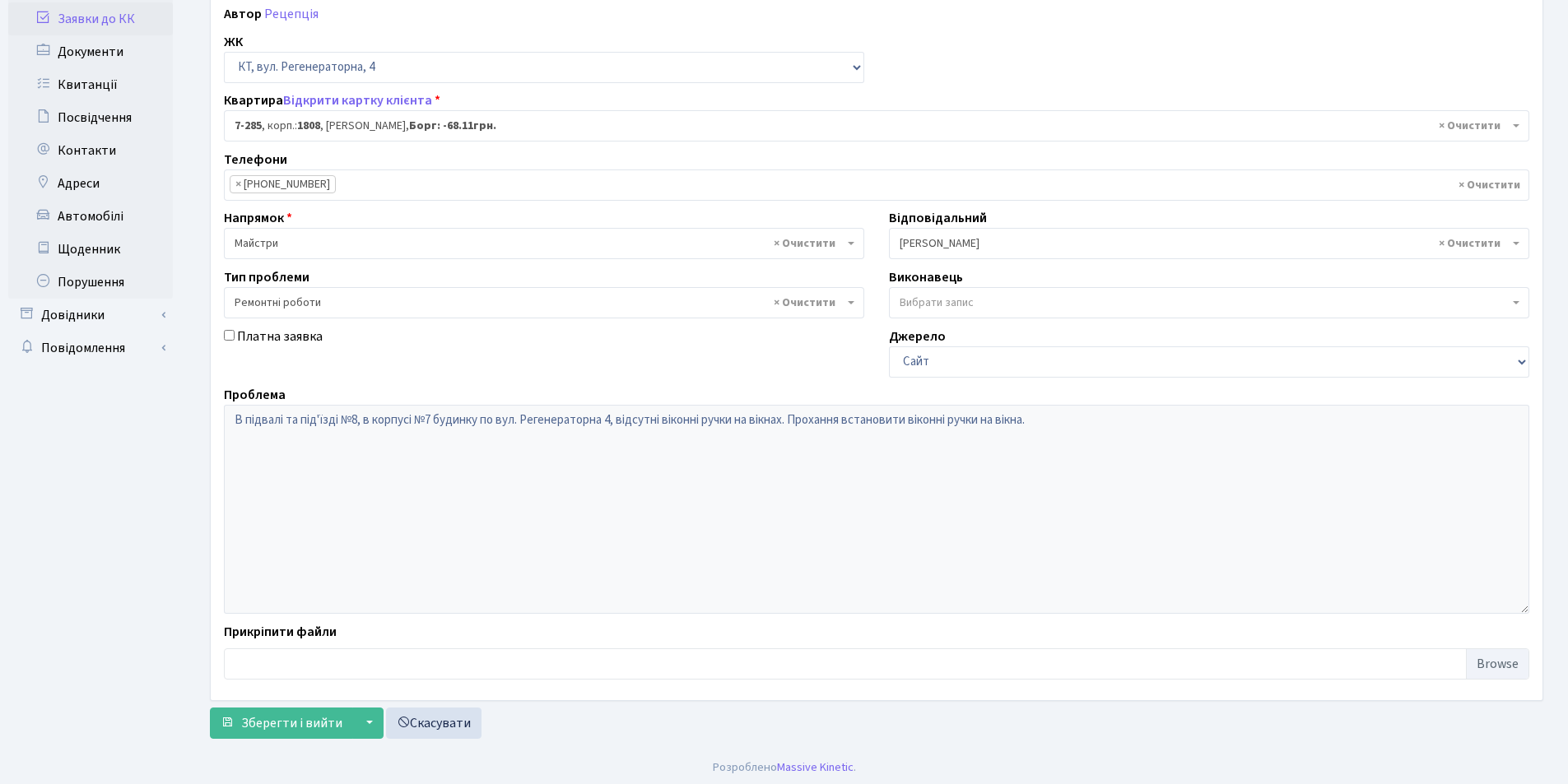 scroll, scrollTop: 197, scrollLeft: 0, axis: vertical 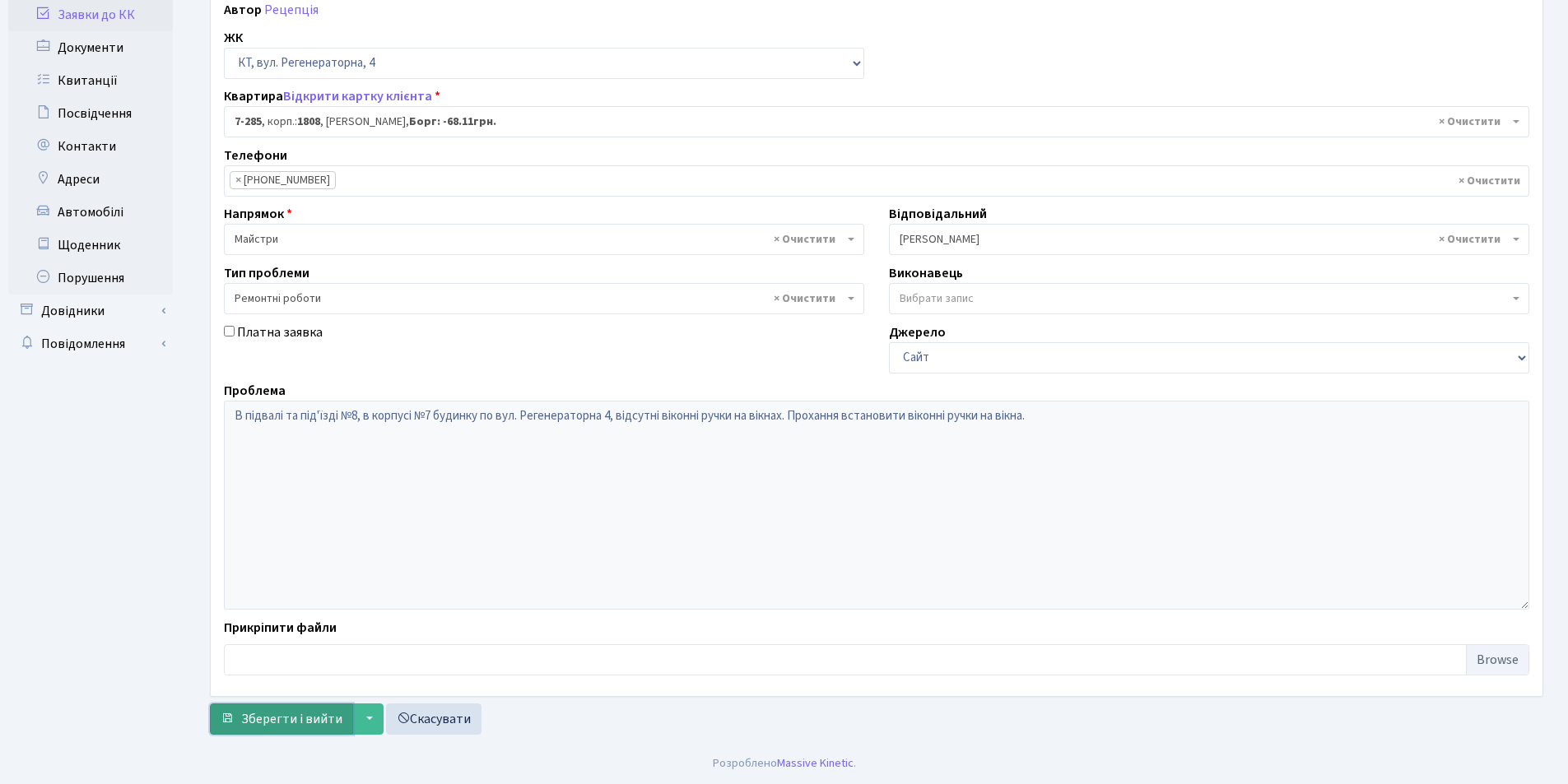 click on "Зберегти і вийти" at bounding box center [291, 719] 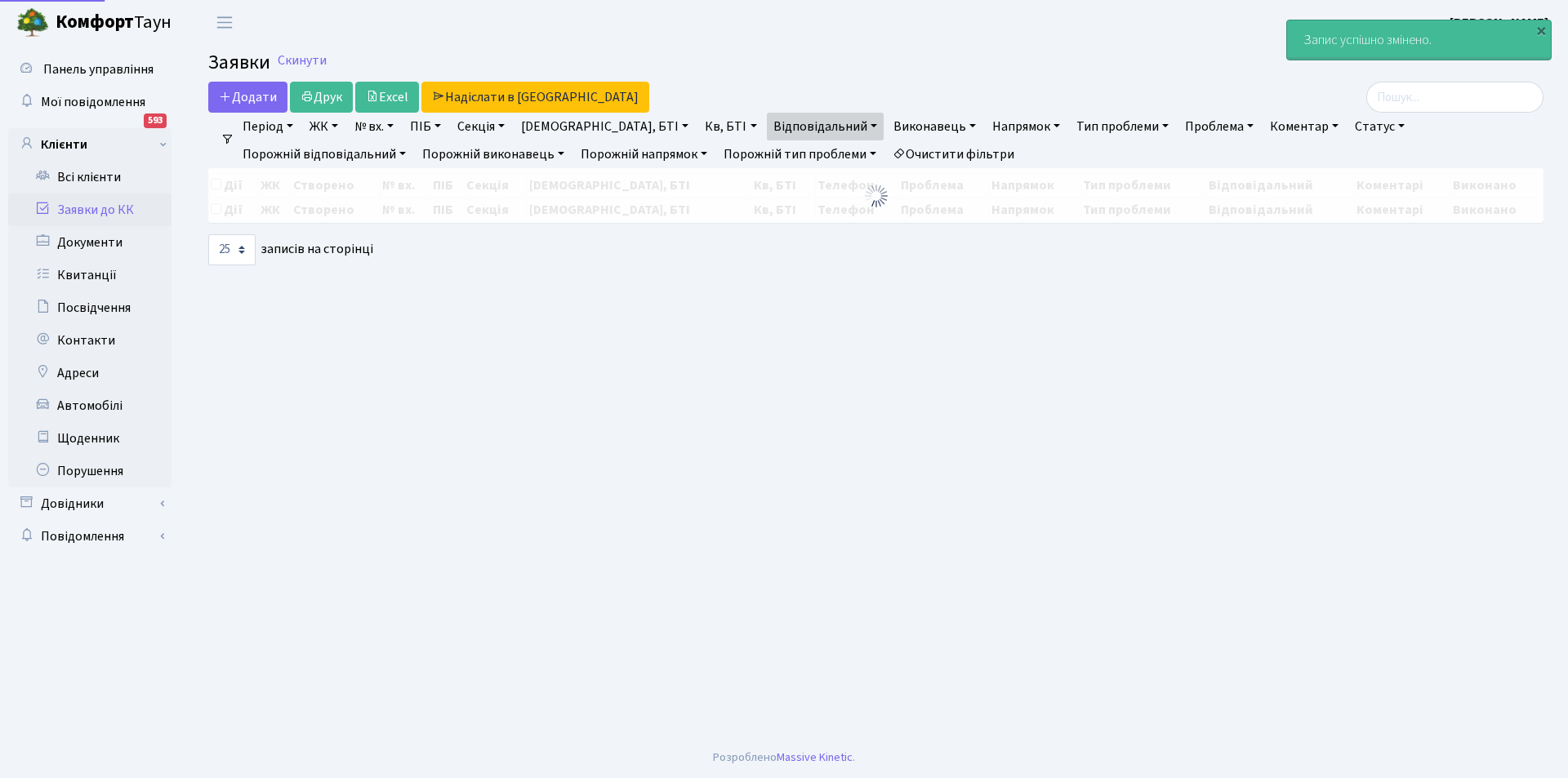 select on "25" 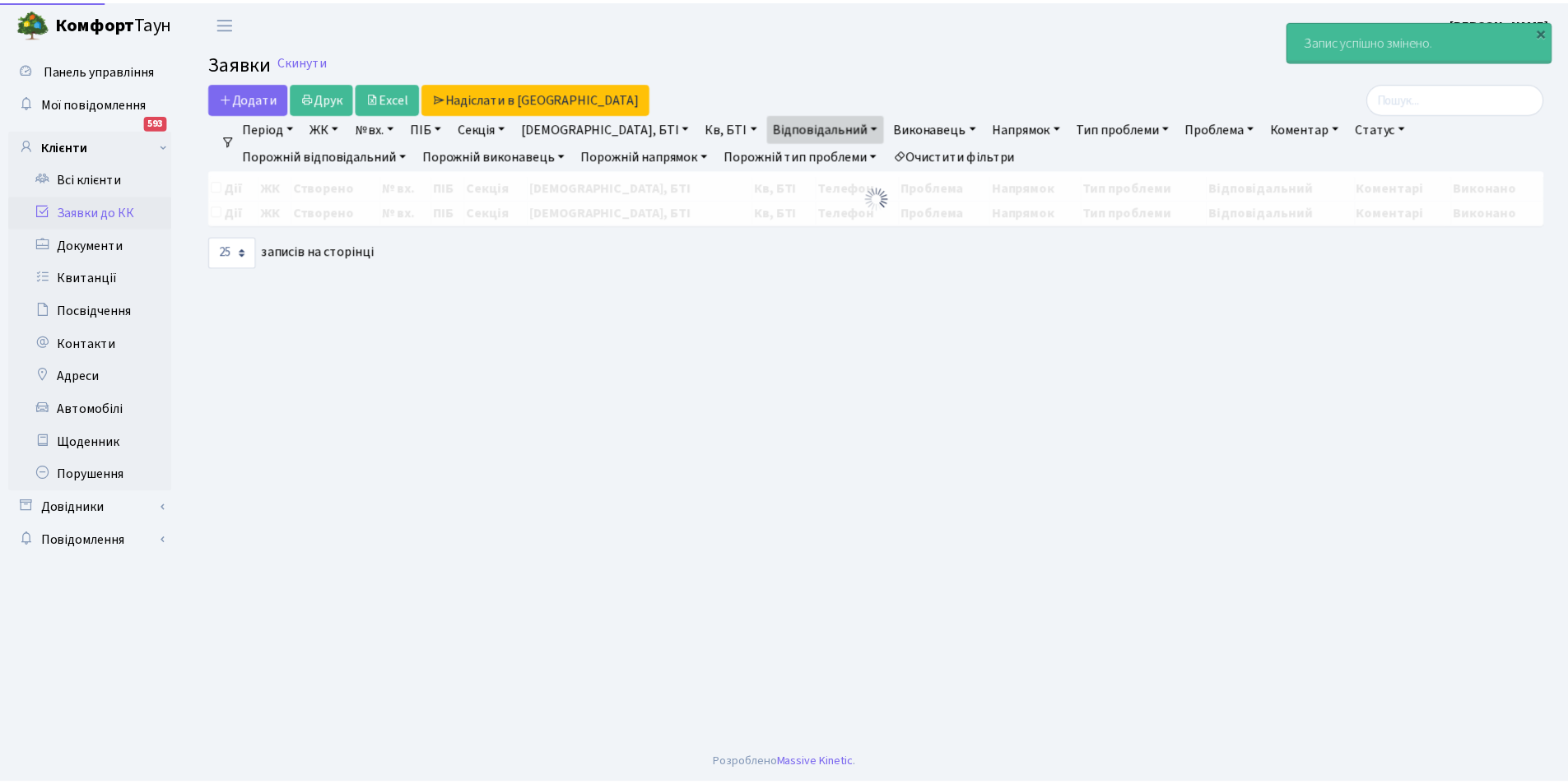 scroll, scrollTop: 0, scrollLeft: 0, axis: both 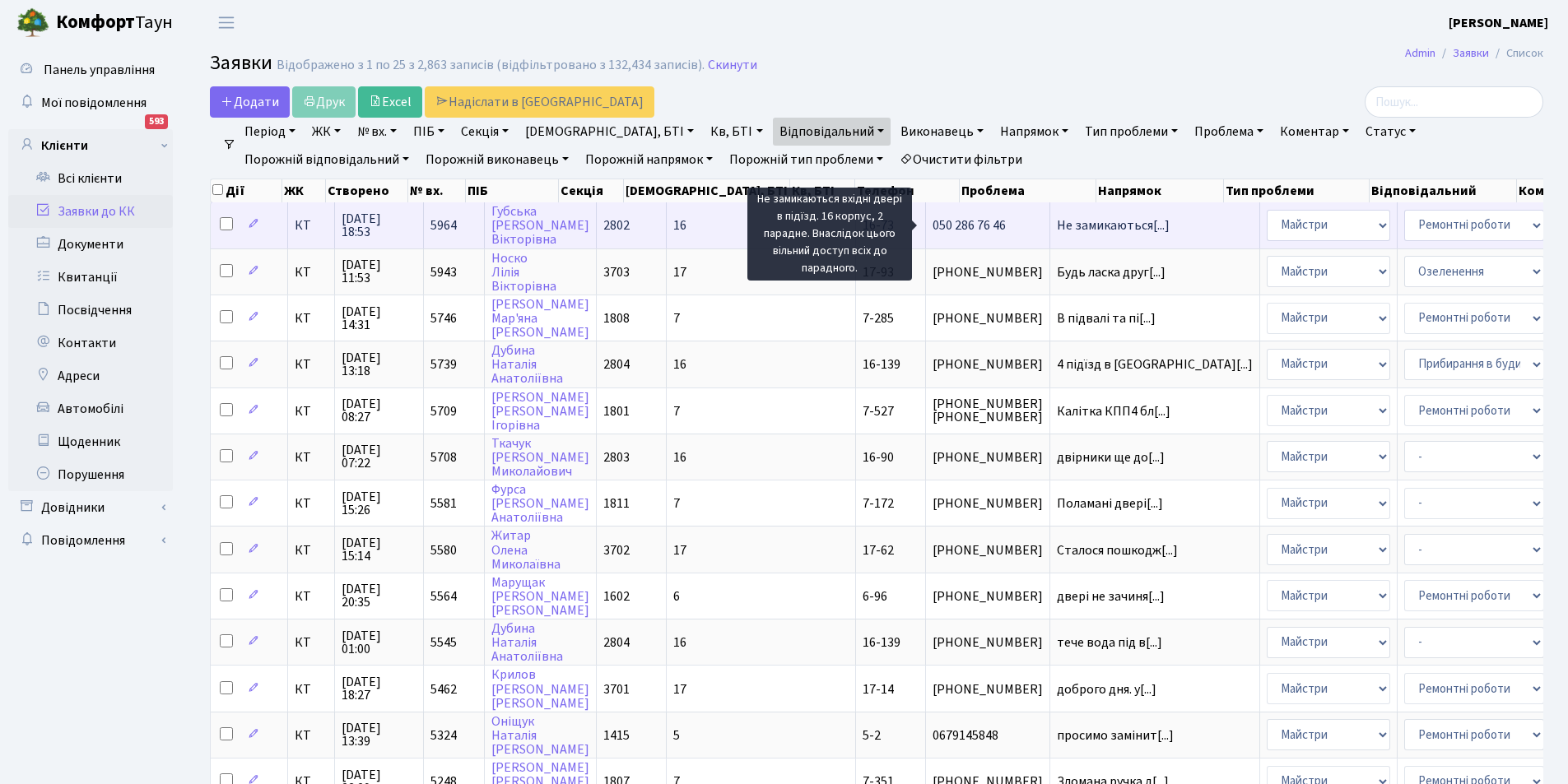 click on "Не замикаються[...]" at bounding box center [1113, 225] 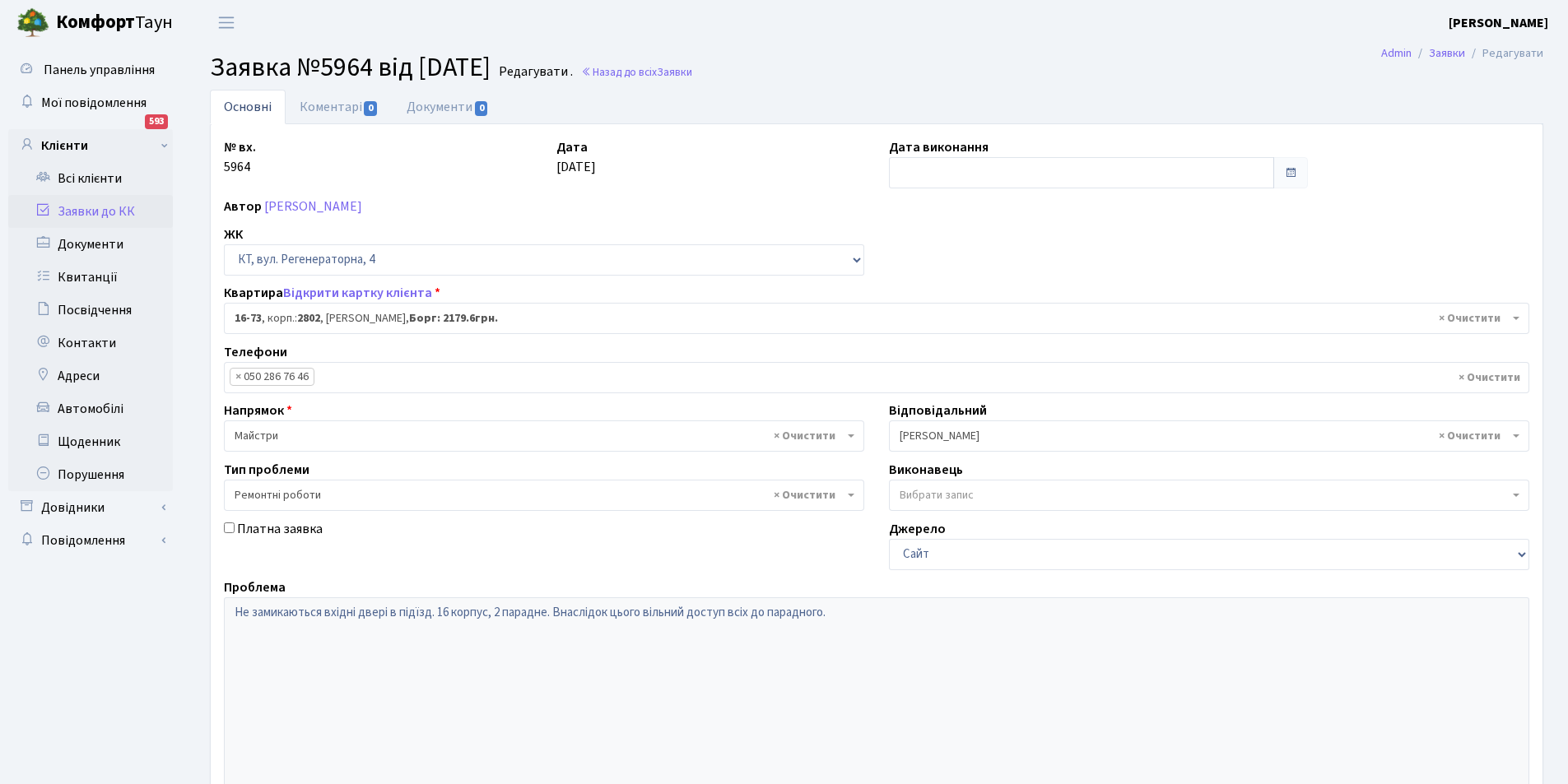 select on "8634" 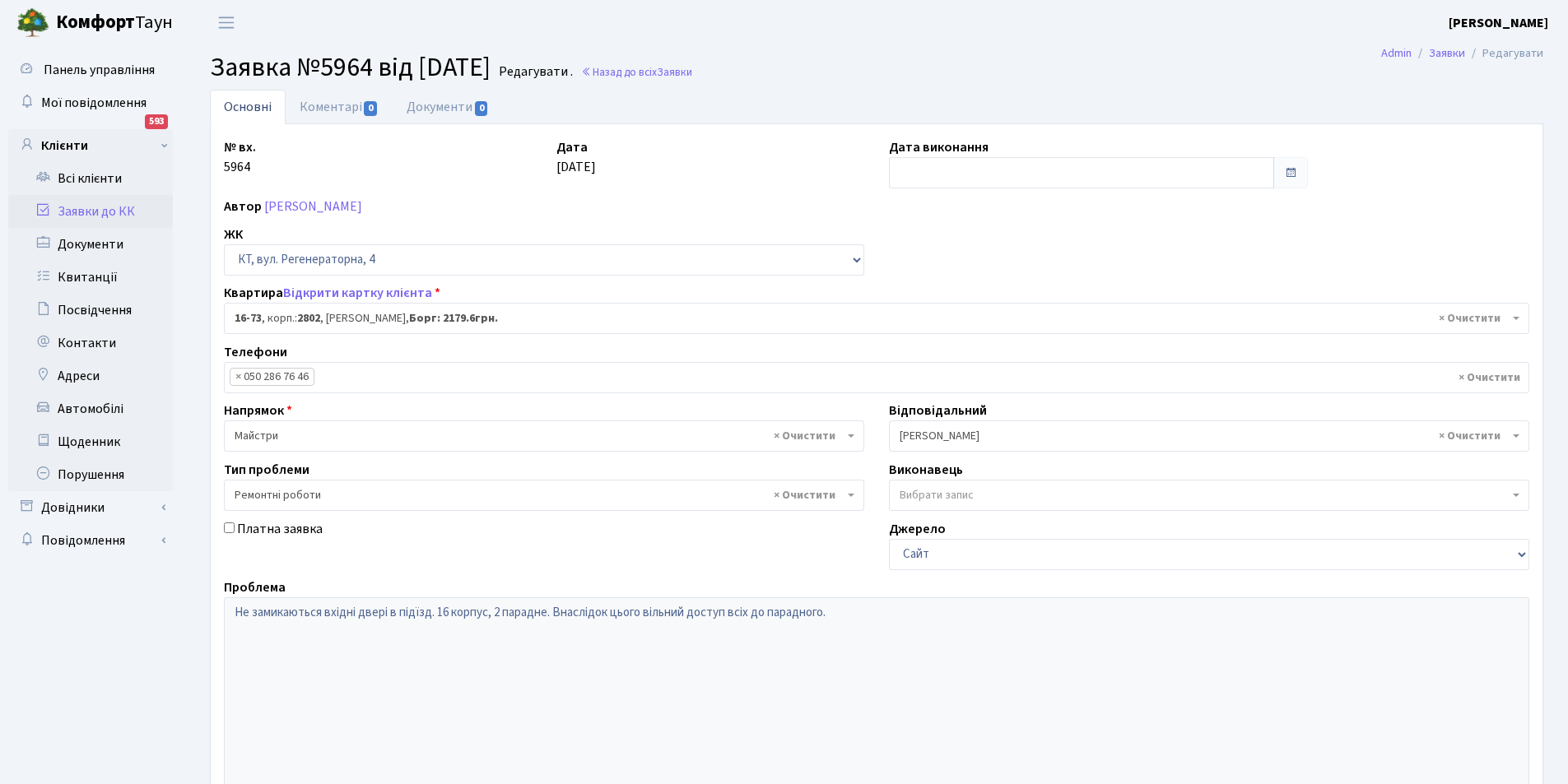 drag, startPoint x: 1367, startPoint y: 434, endPoint x: 859, endPoint y: 73, distance: 623.2054 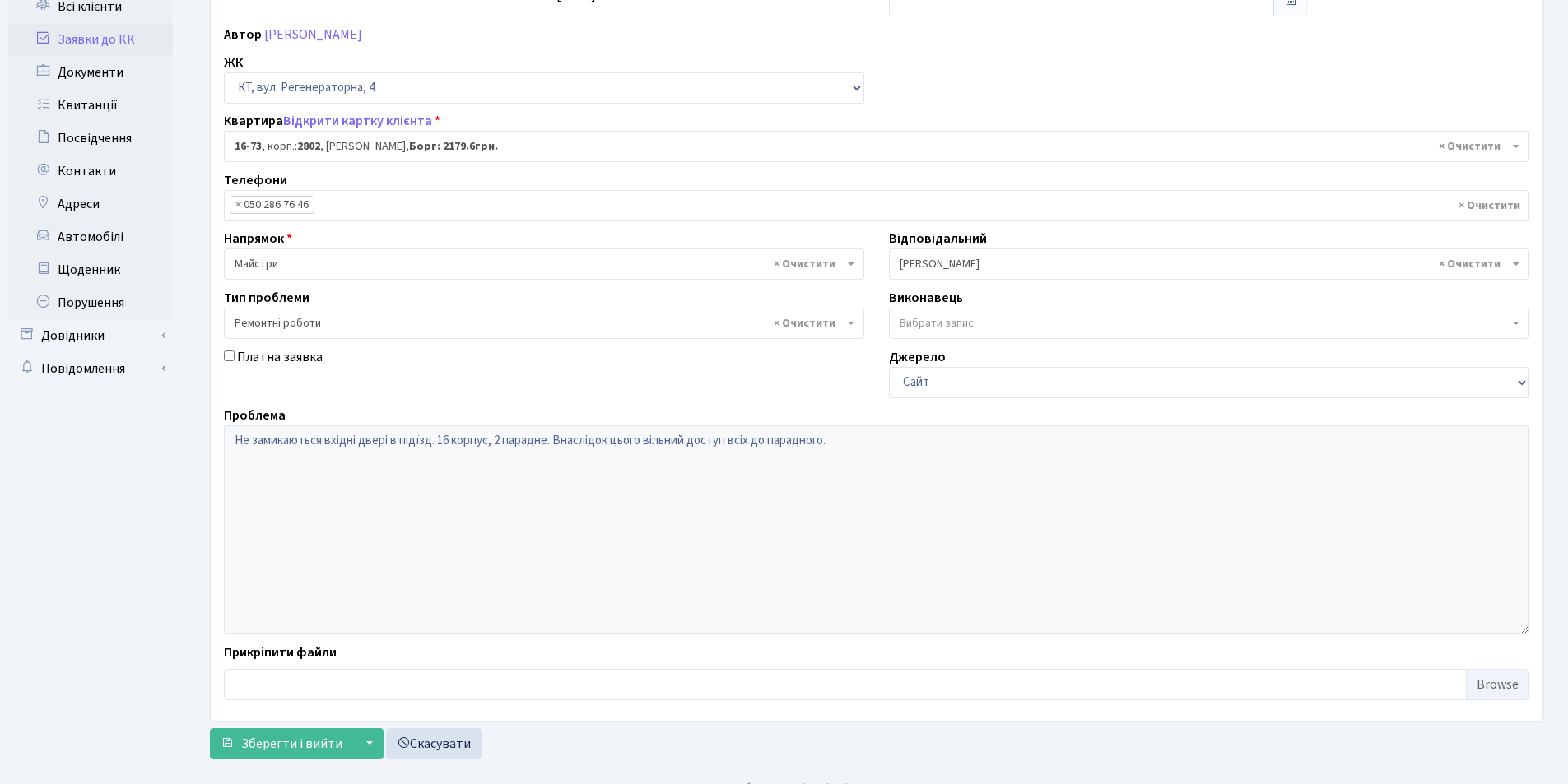 scroll, scrollTop: 197, scrollLeft: 0, axis: vertical 